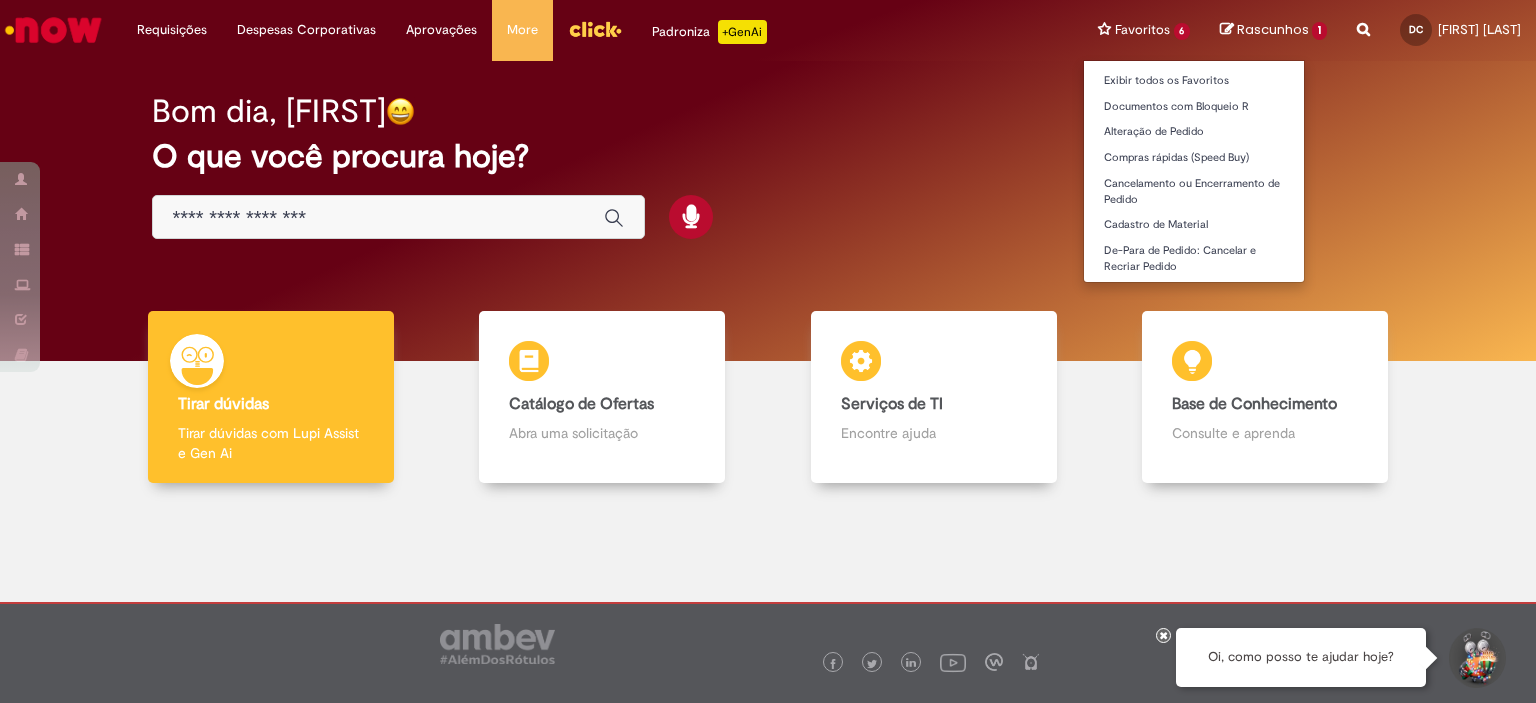 scroll, scrollTop: 0, scrollLeft: 0, axis: both 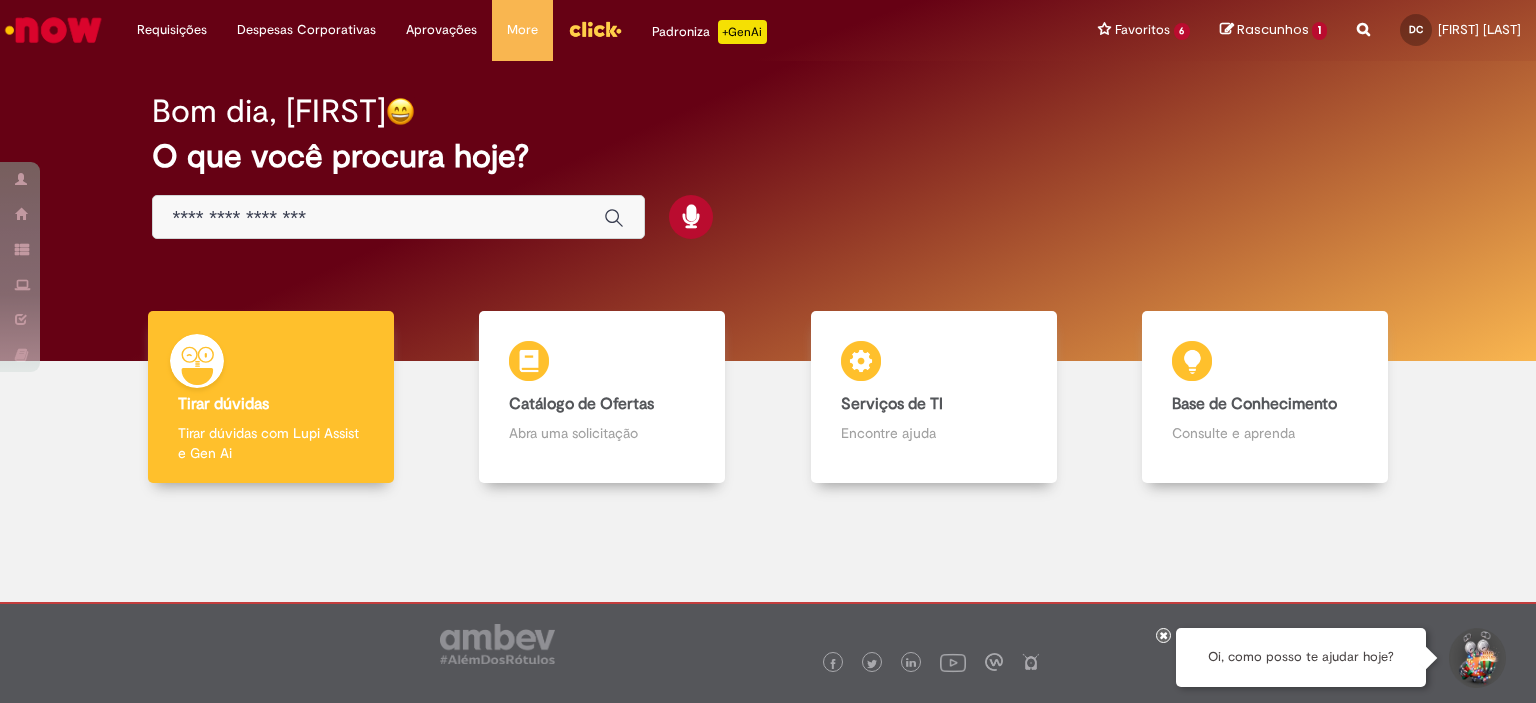click at bounding box center (1363, 18) 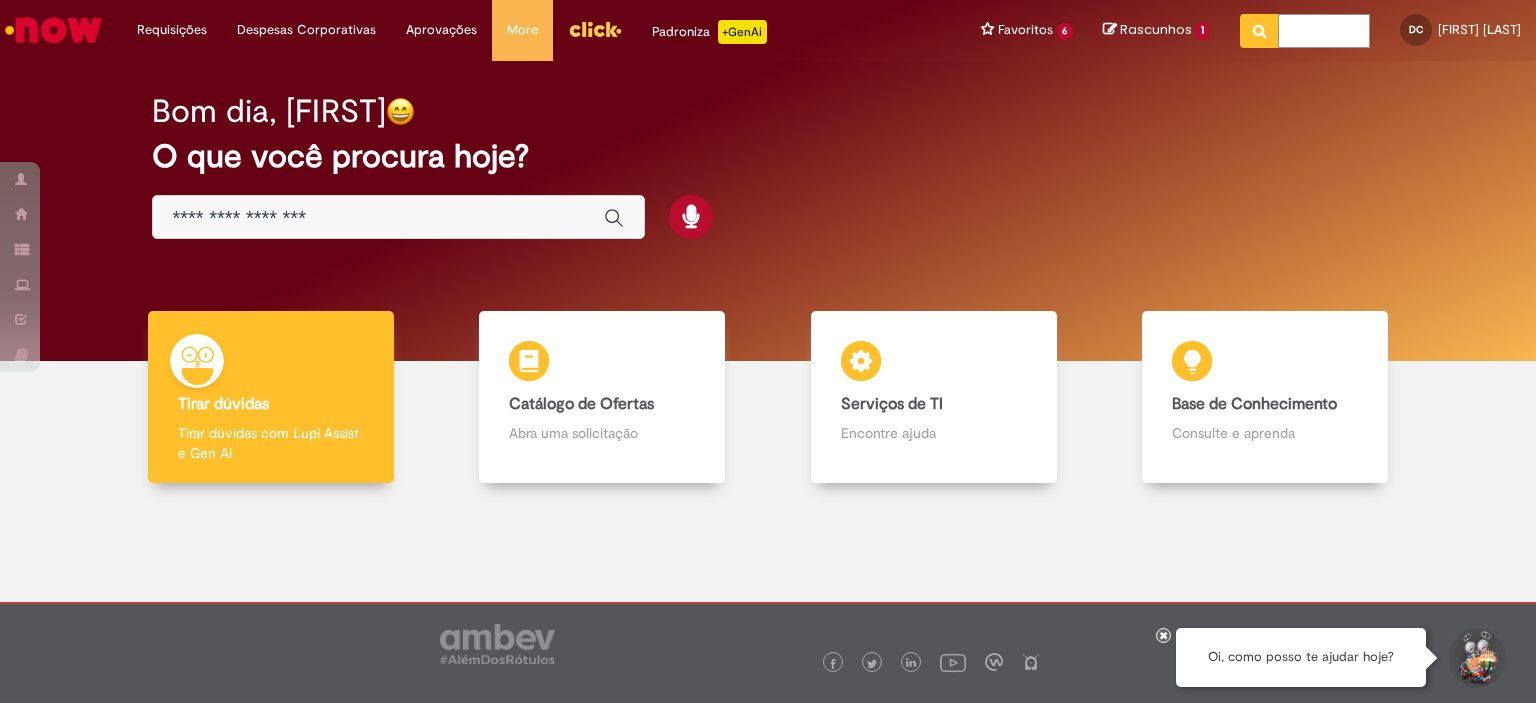 click at bounding box center (1324, 31) 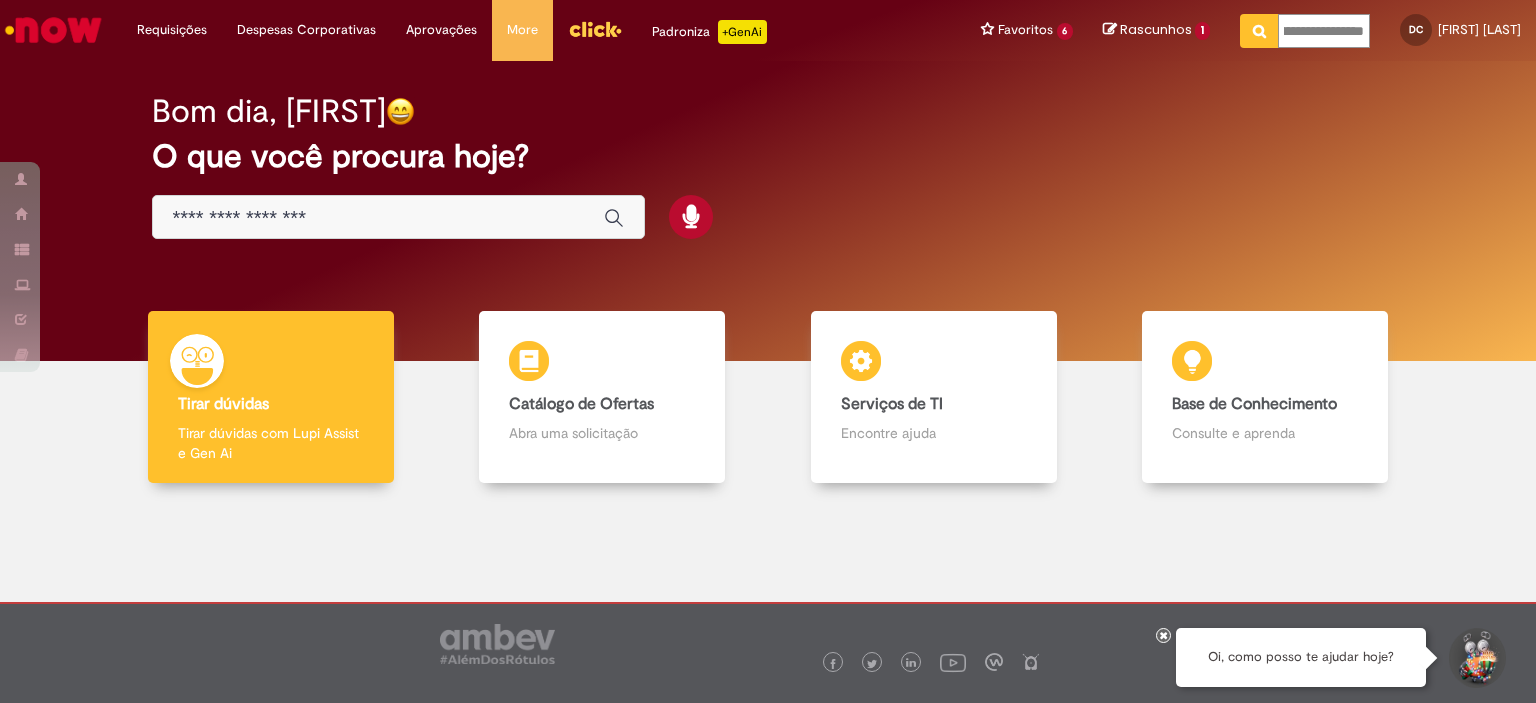 scroll, scrollTop: 0, scrollLeft: 72, axis: horizontal 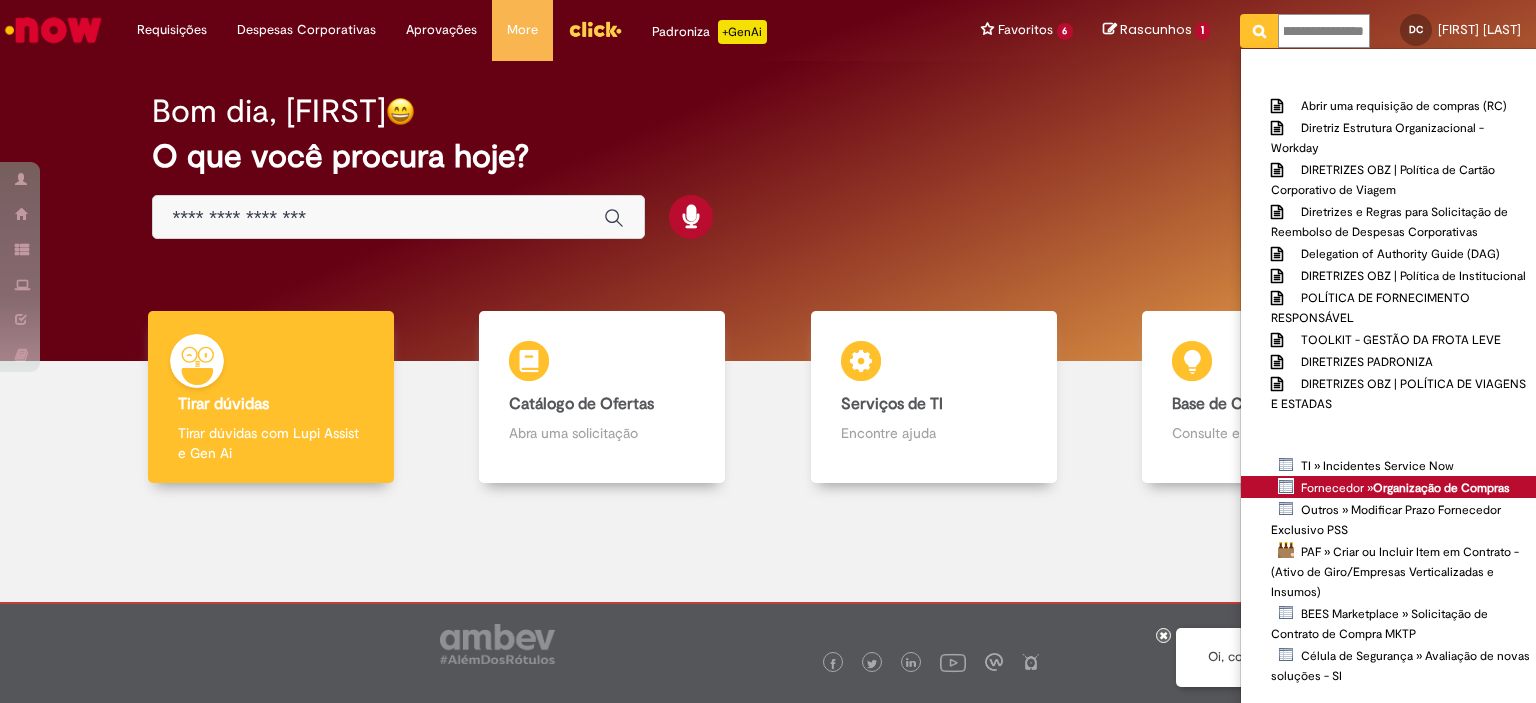 type on "**********" 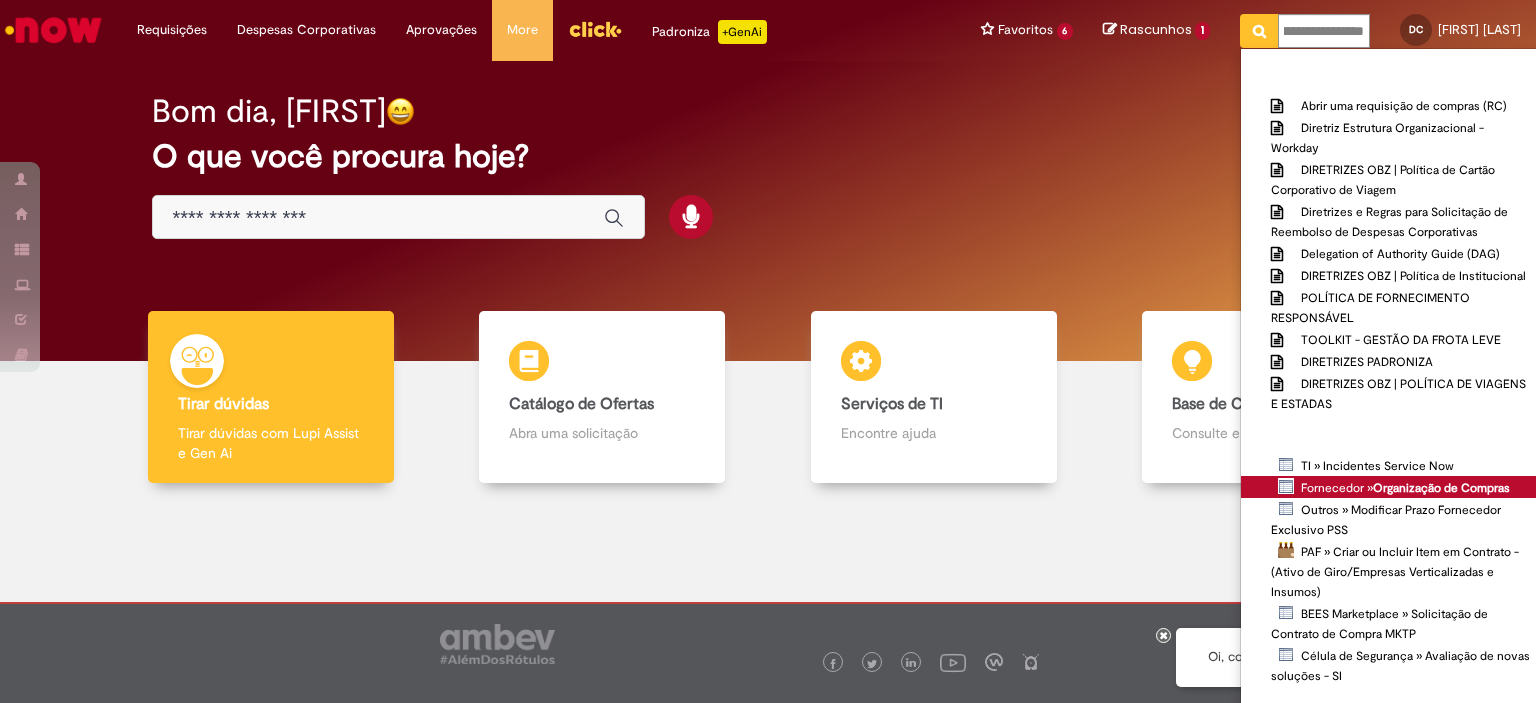 click on "Organização de Compras" at bounding box center [0, 0] 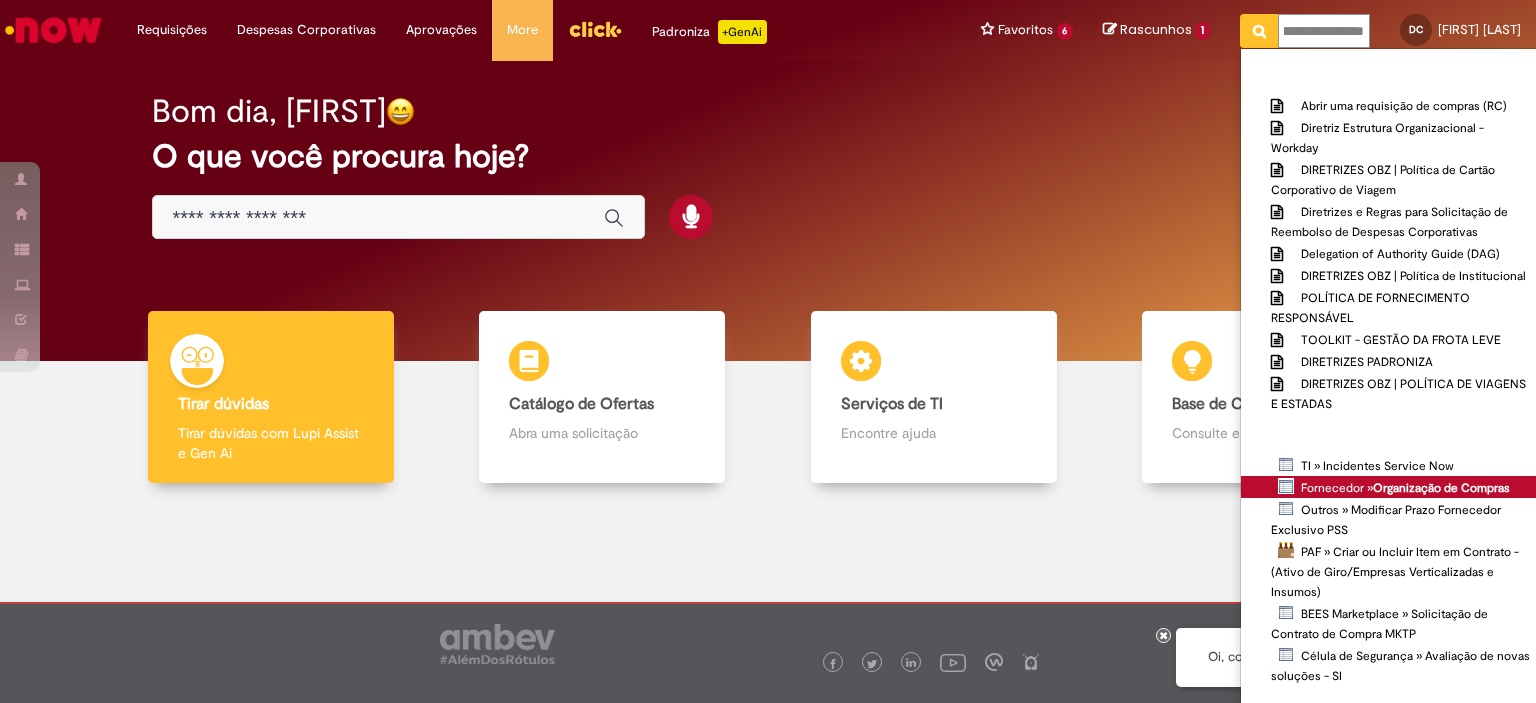 type 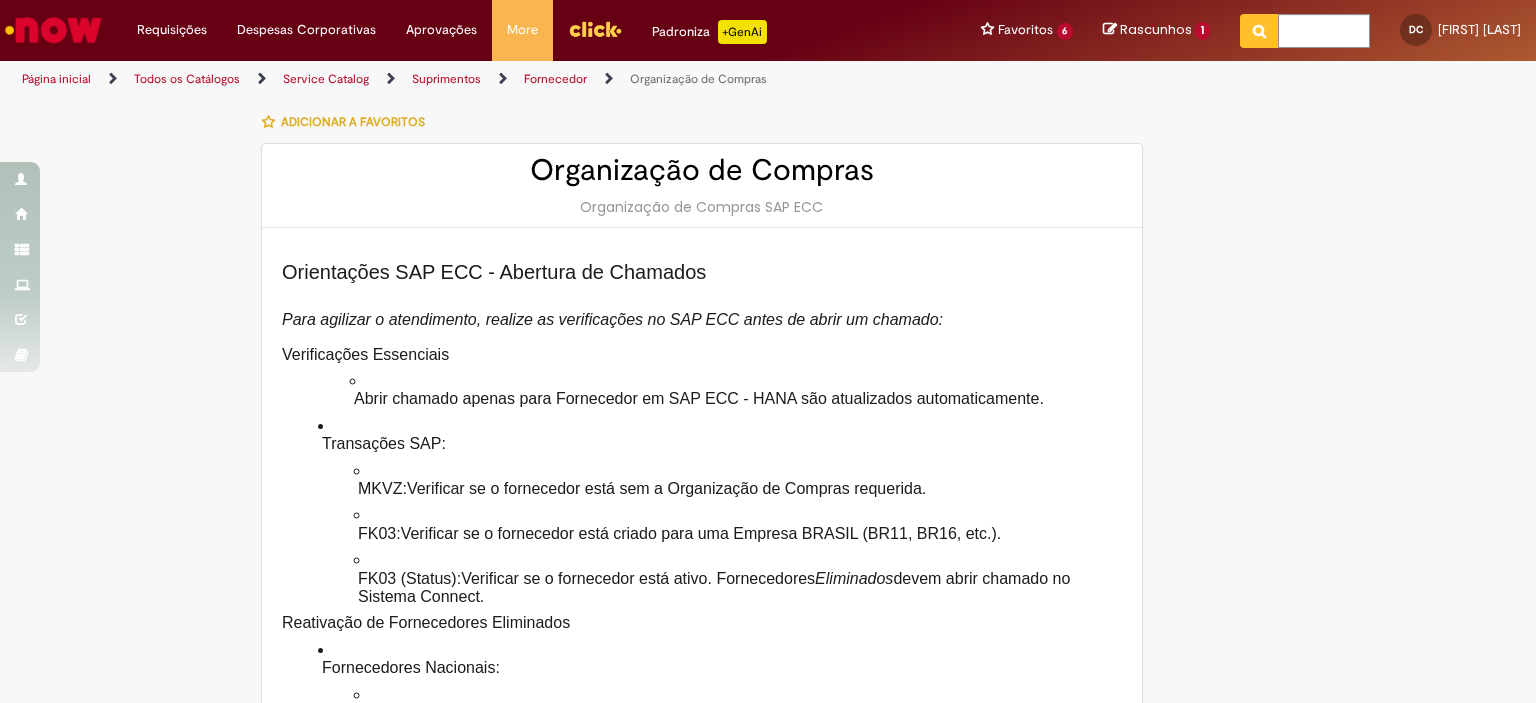 type on "********" 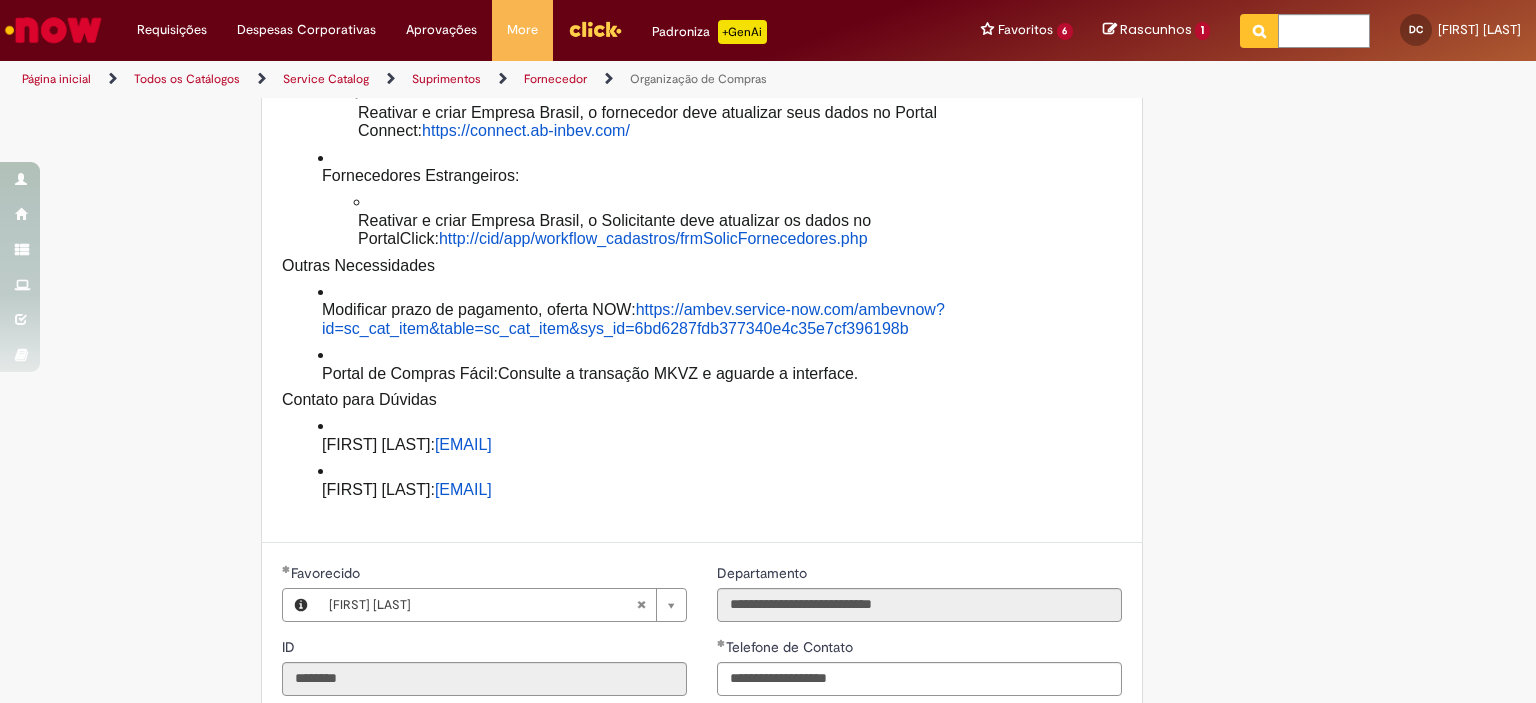 scroll, scrollTop: 0, scrollLeft: 0, axis: both 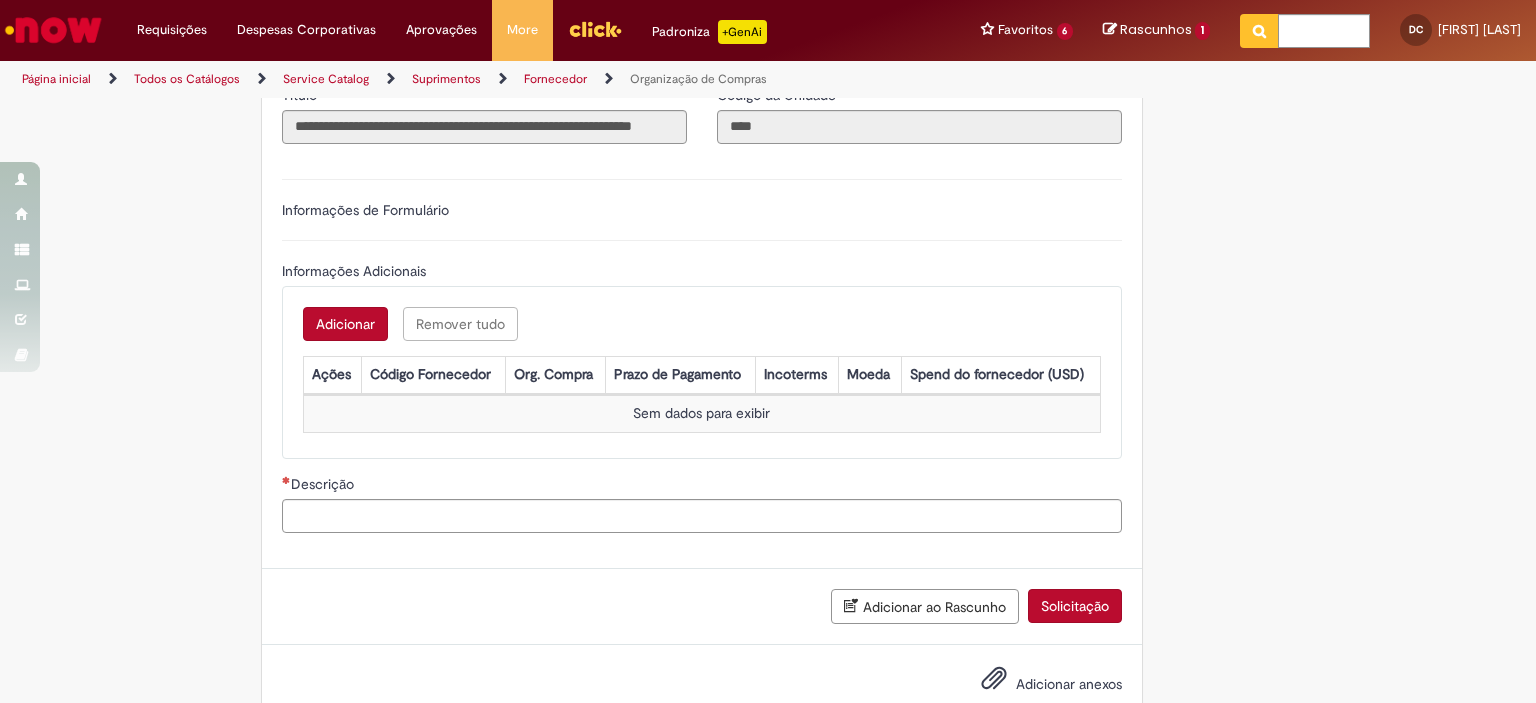 click on "Adicionar" at bounding box center (345, 324) 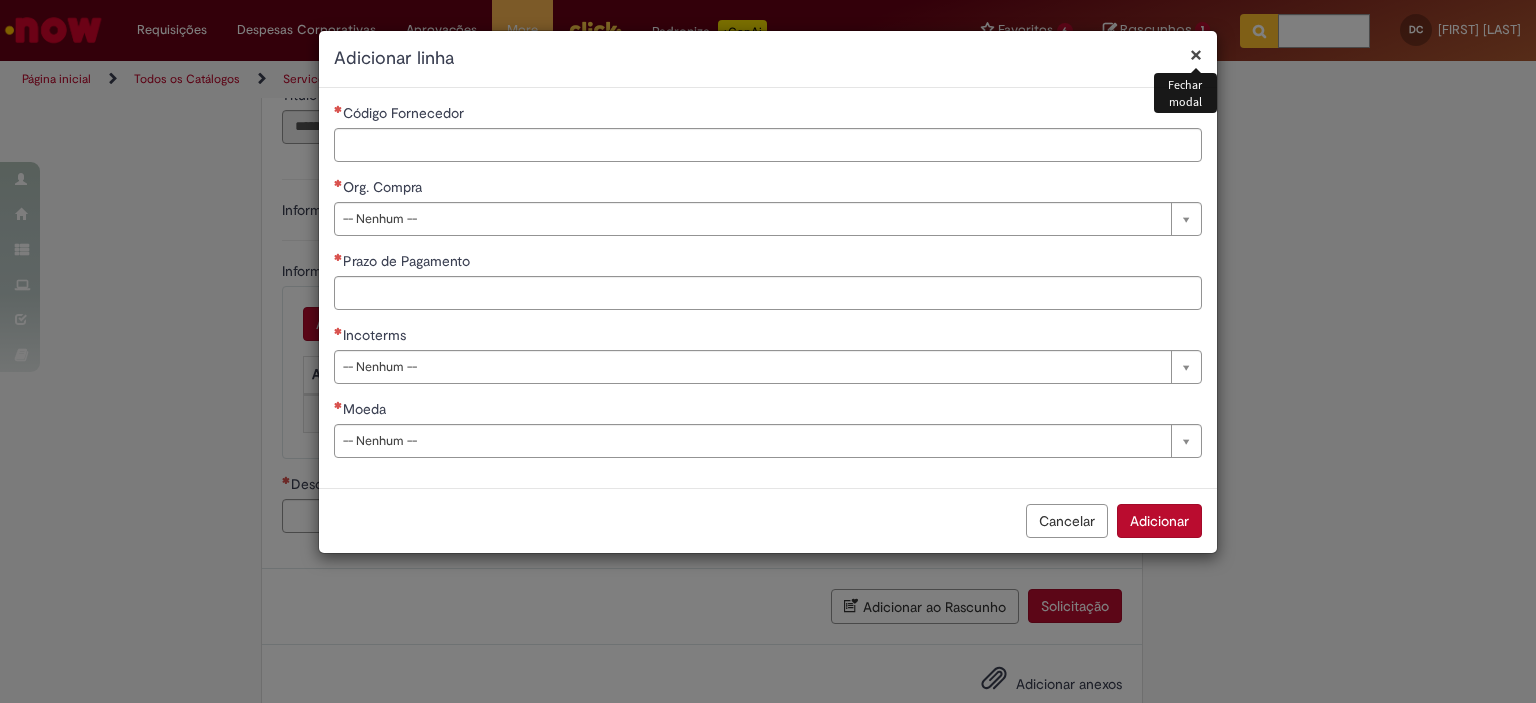click at bounding box center [338, 109] 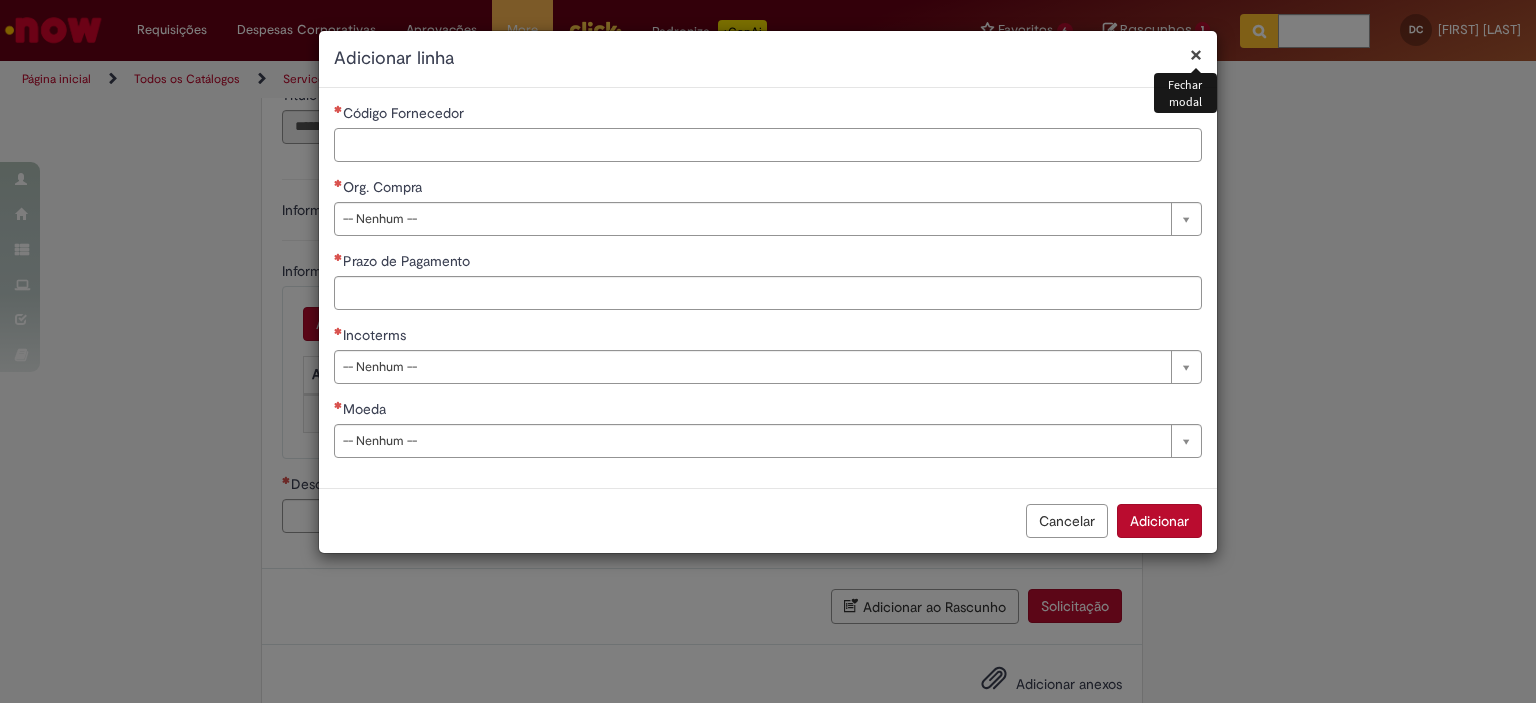 click on "Código Fornecedor" at bounding box center [768, 145] 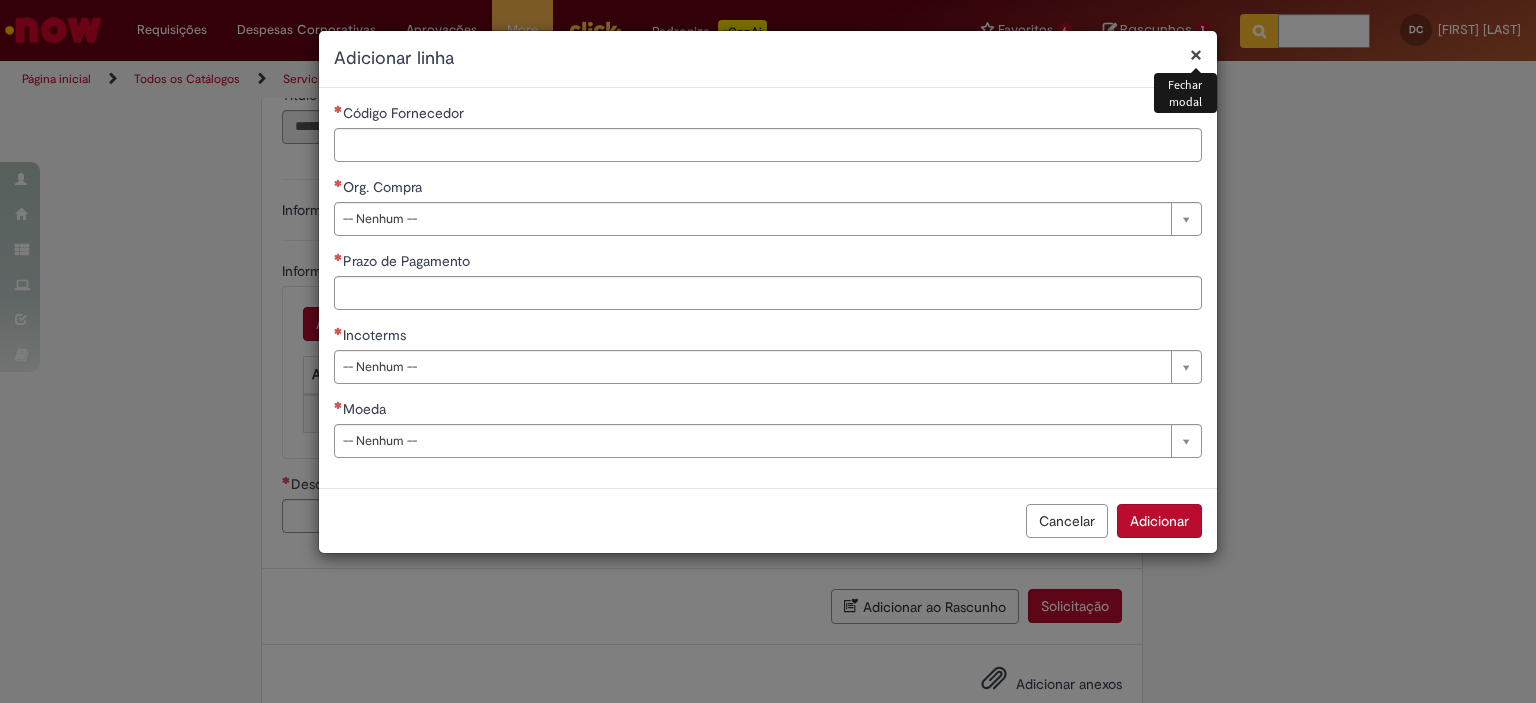 click on "×" at bounding box center (1196, 54) 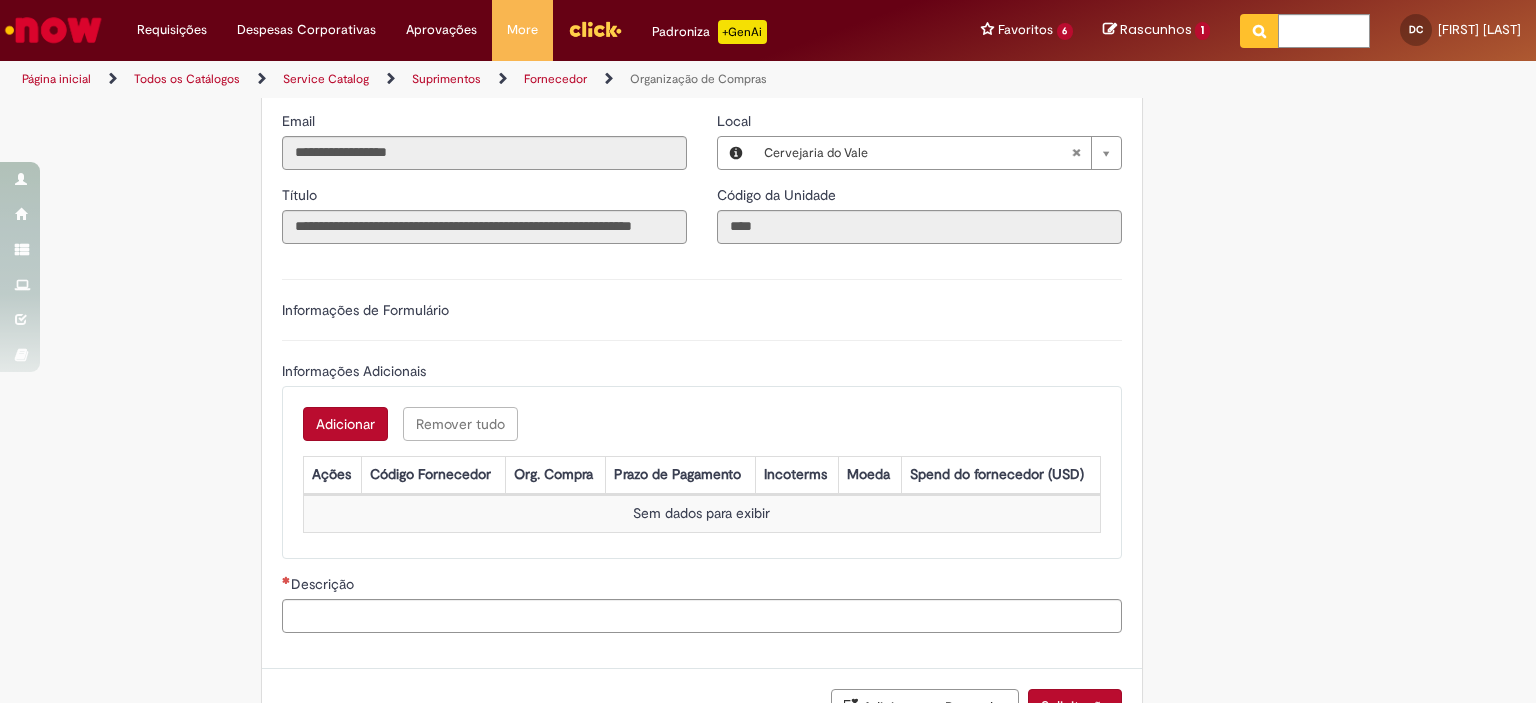 scroll, scrollTop: 1300, scrollLeft: 0, axis: vertical 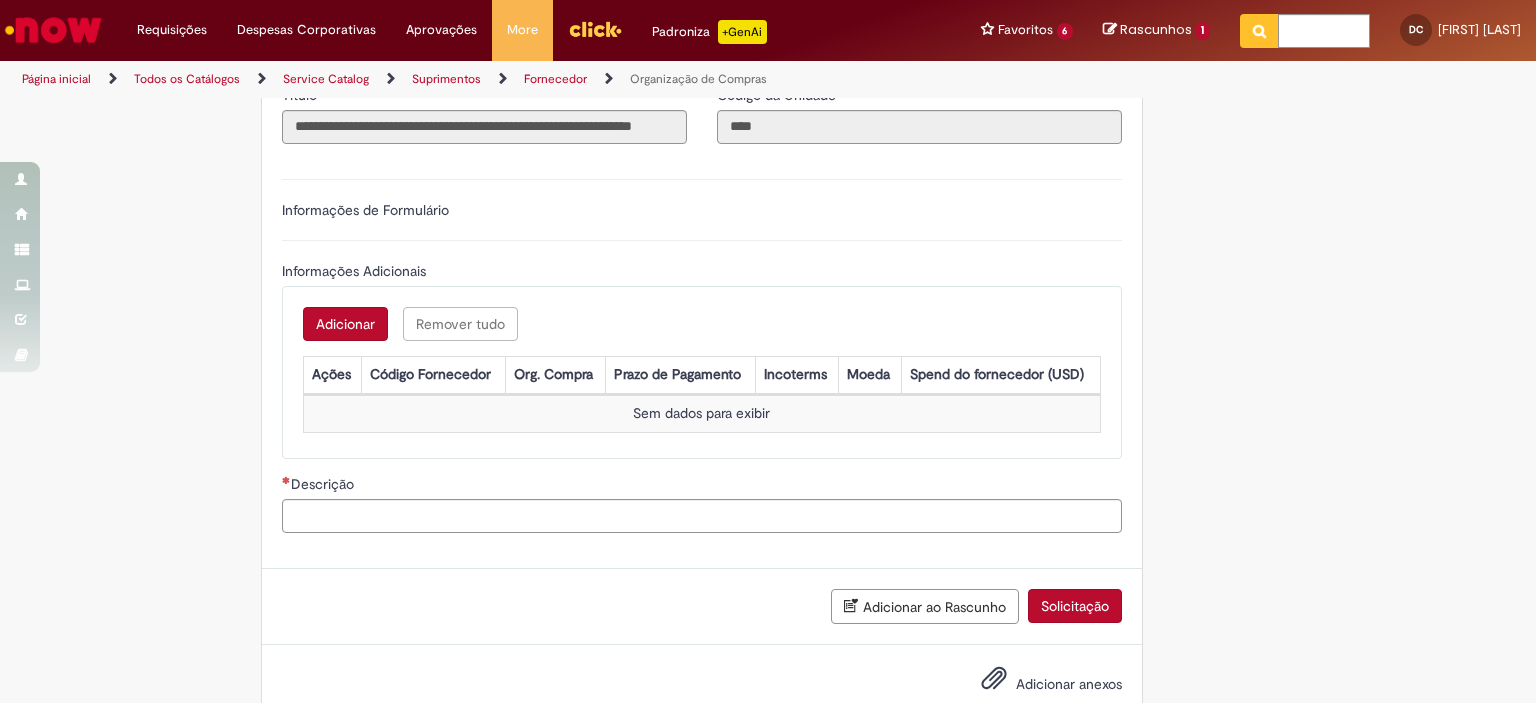 click on "Adicionar" at bounding box center (345, 324) 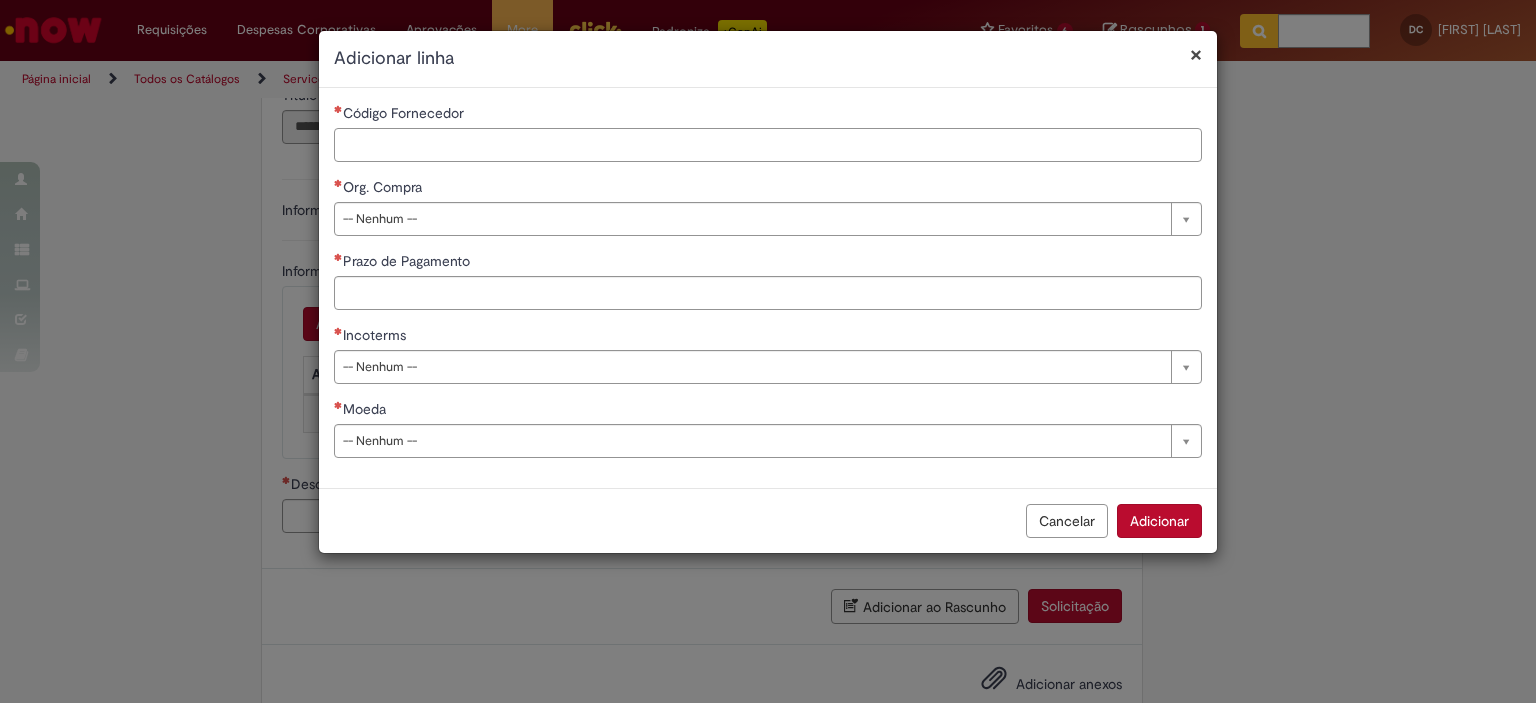 click on "Código Fornecedor" at bounding box center [768, 145] 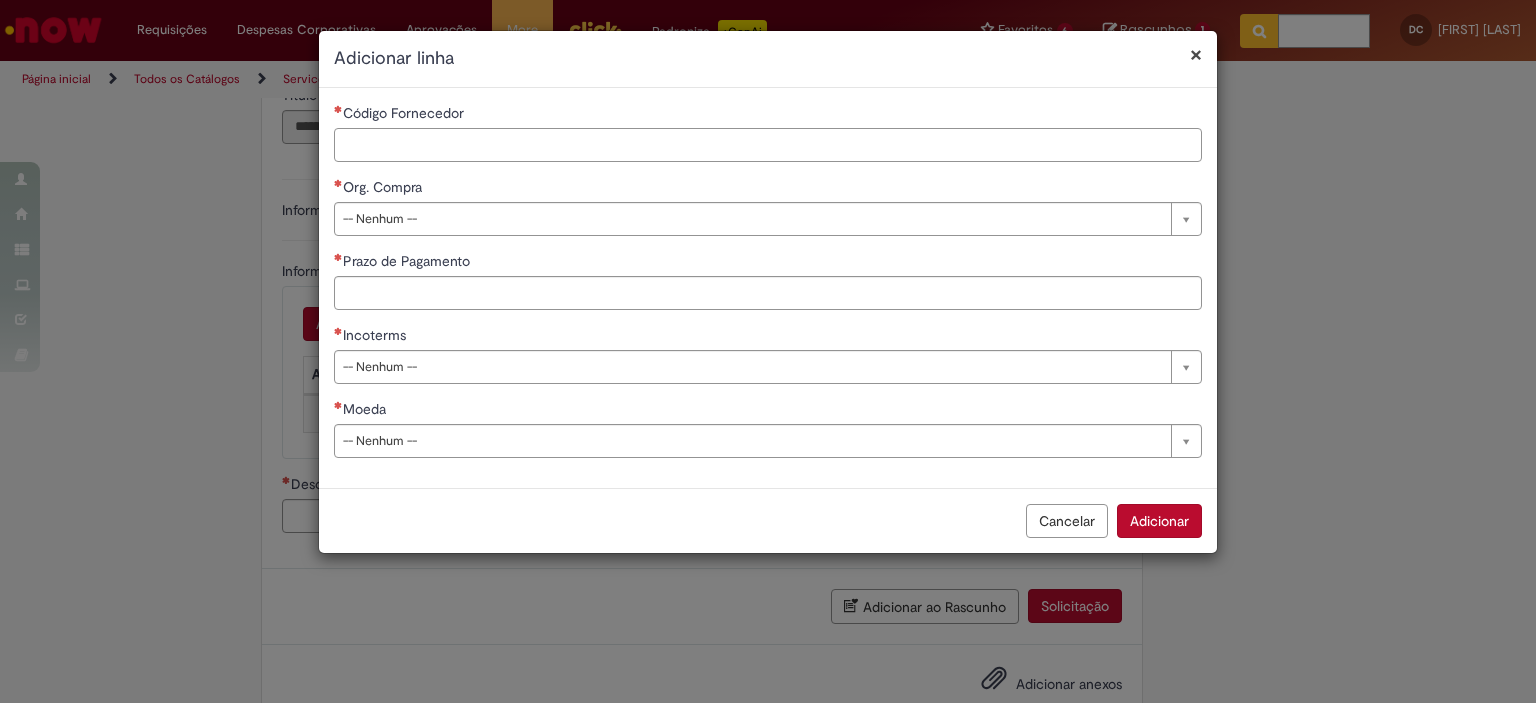 paste on "******" 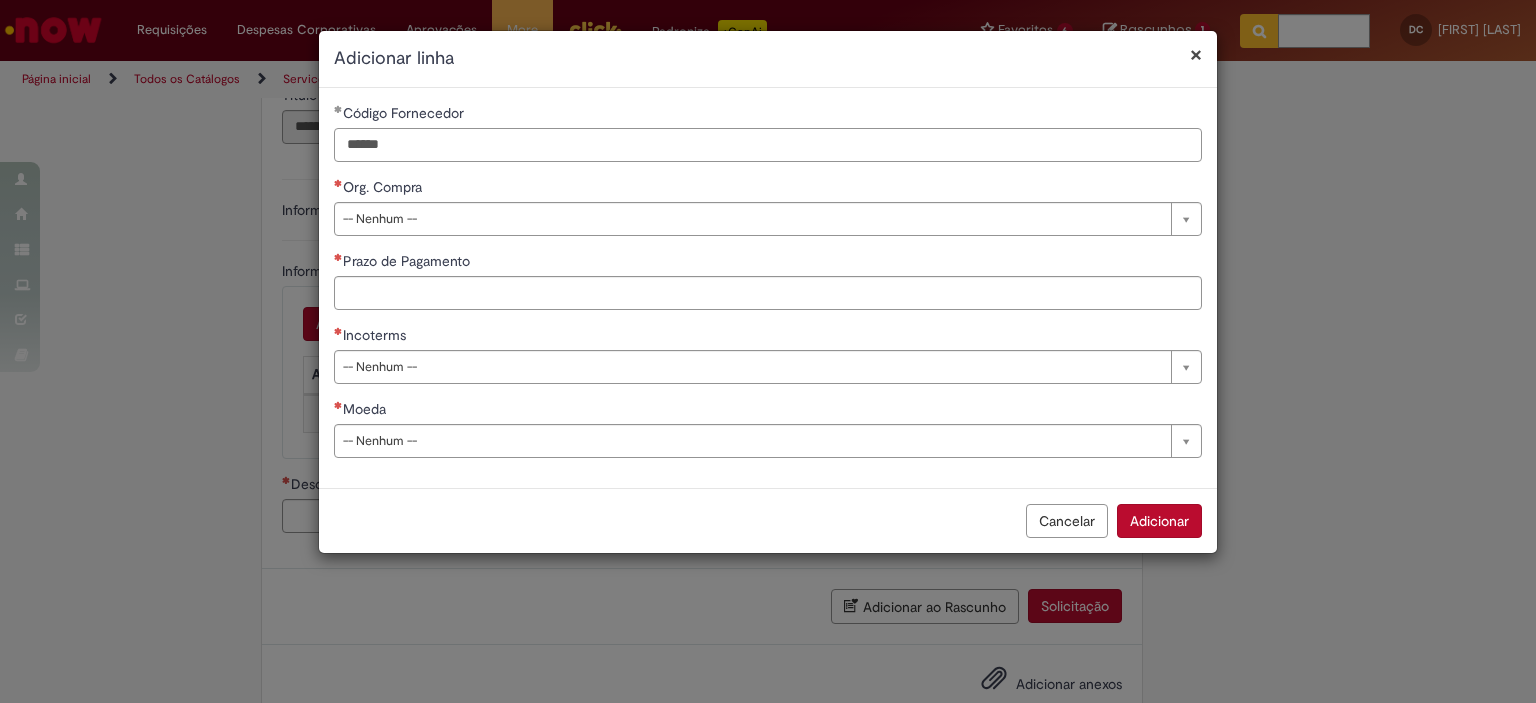 type on "******" 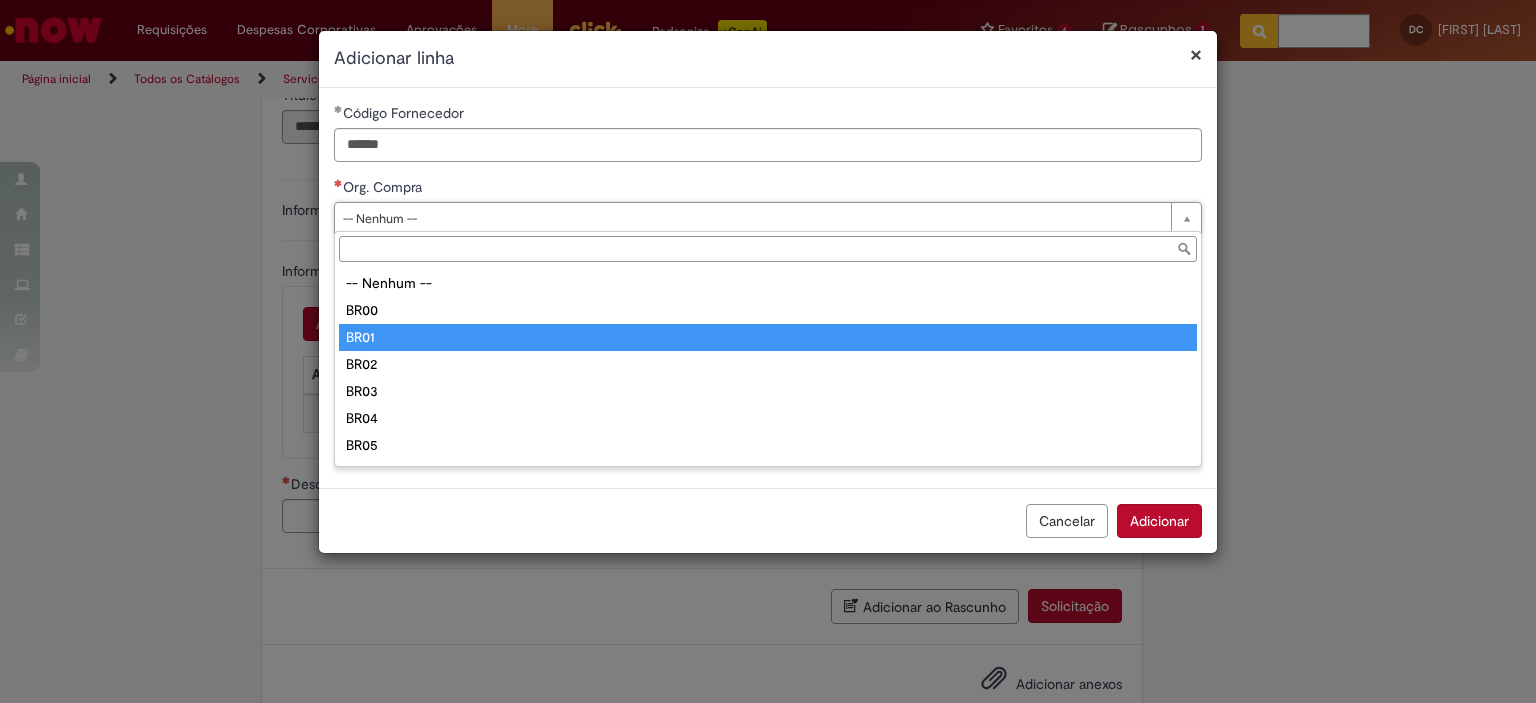 type on "****" 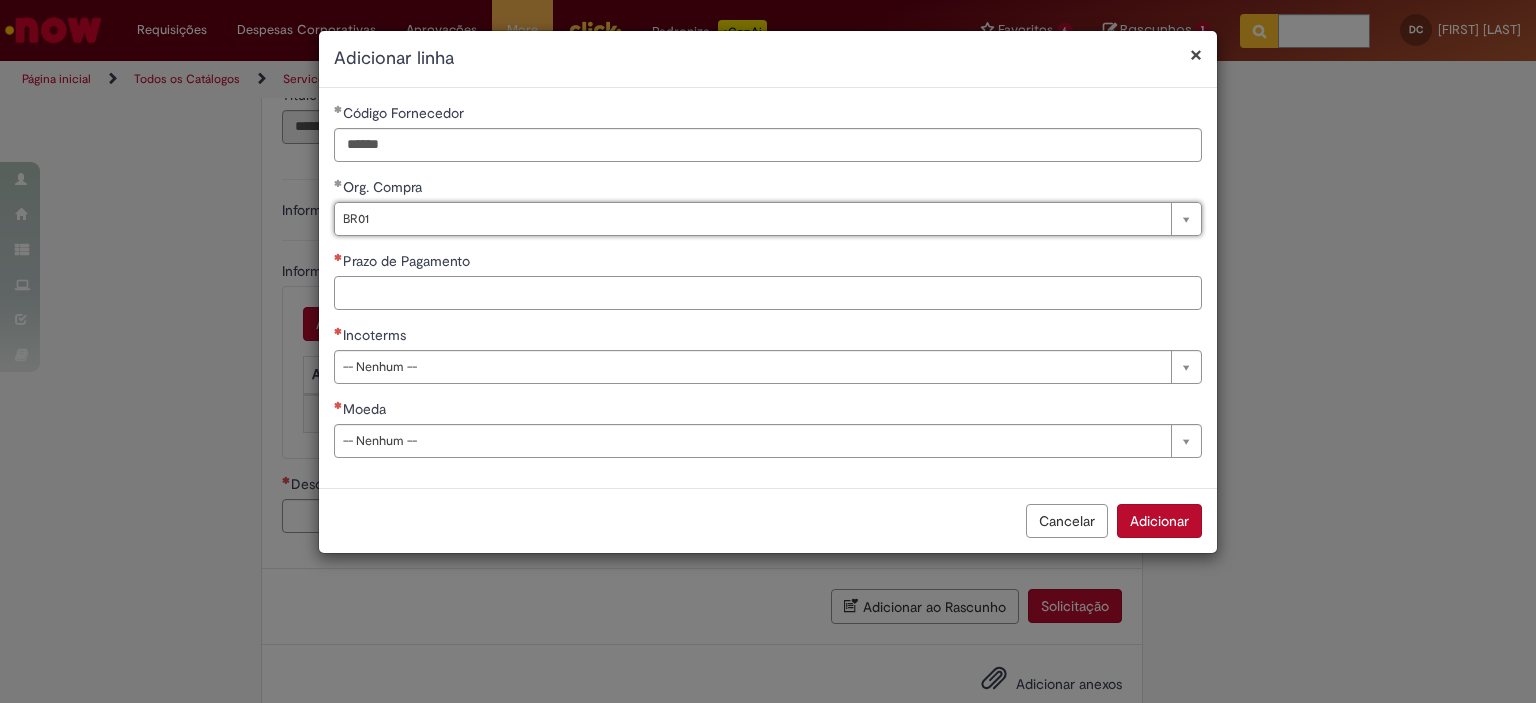 click on "Prazo de Pagamento" at bounding box center (768, 293) 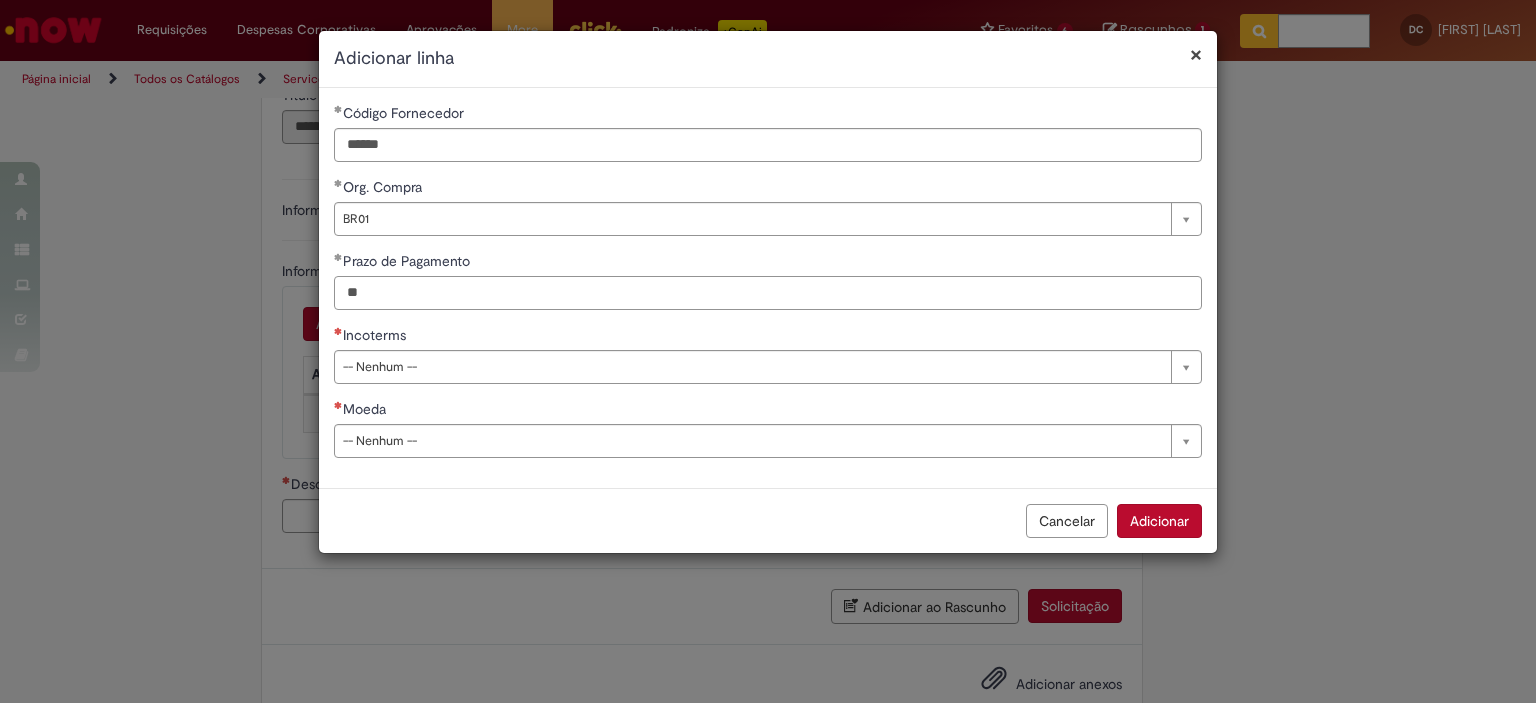type on "**" 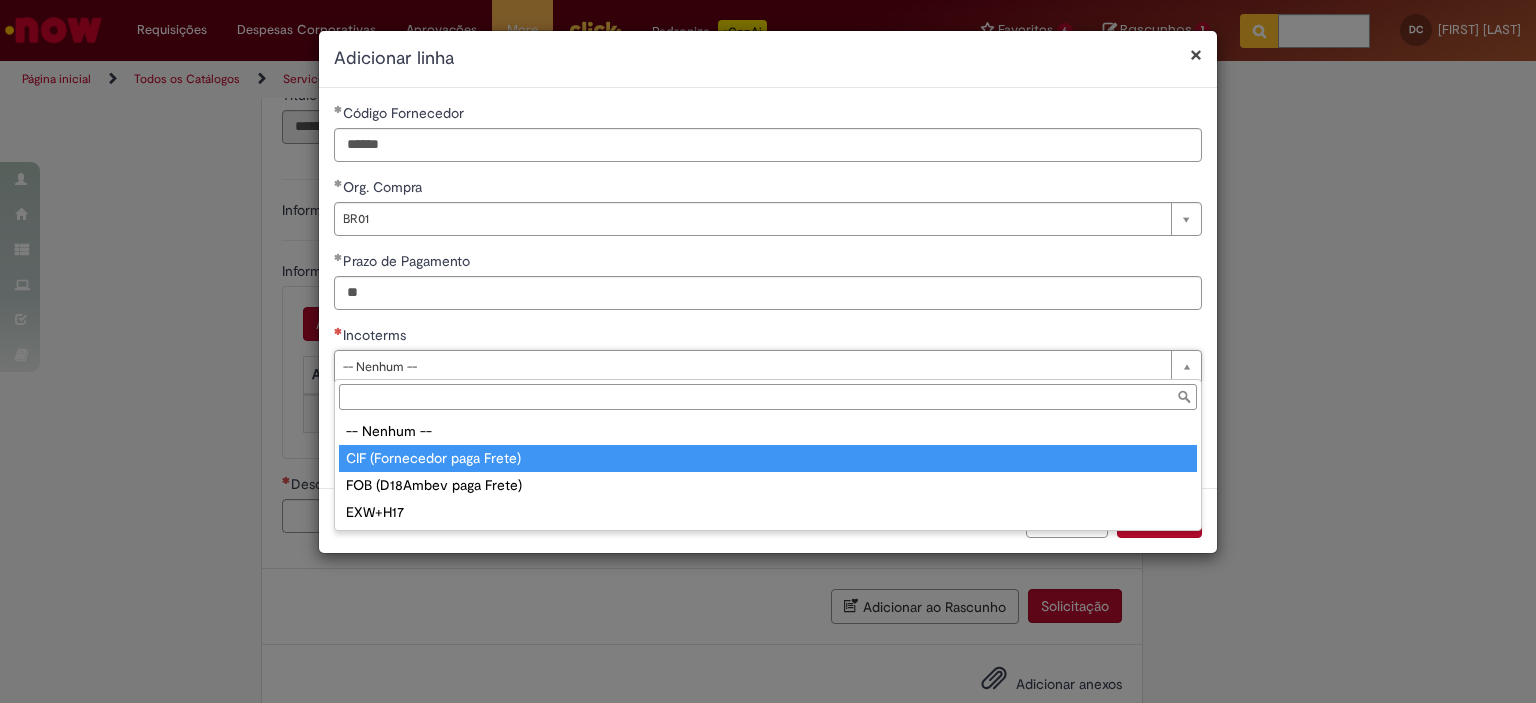 type on "**********" 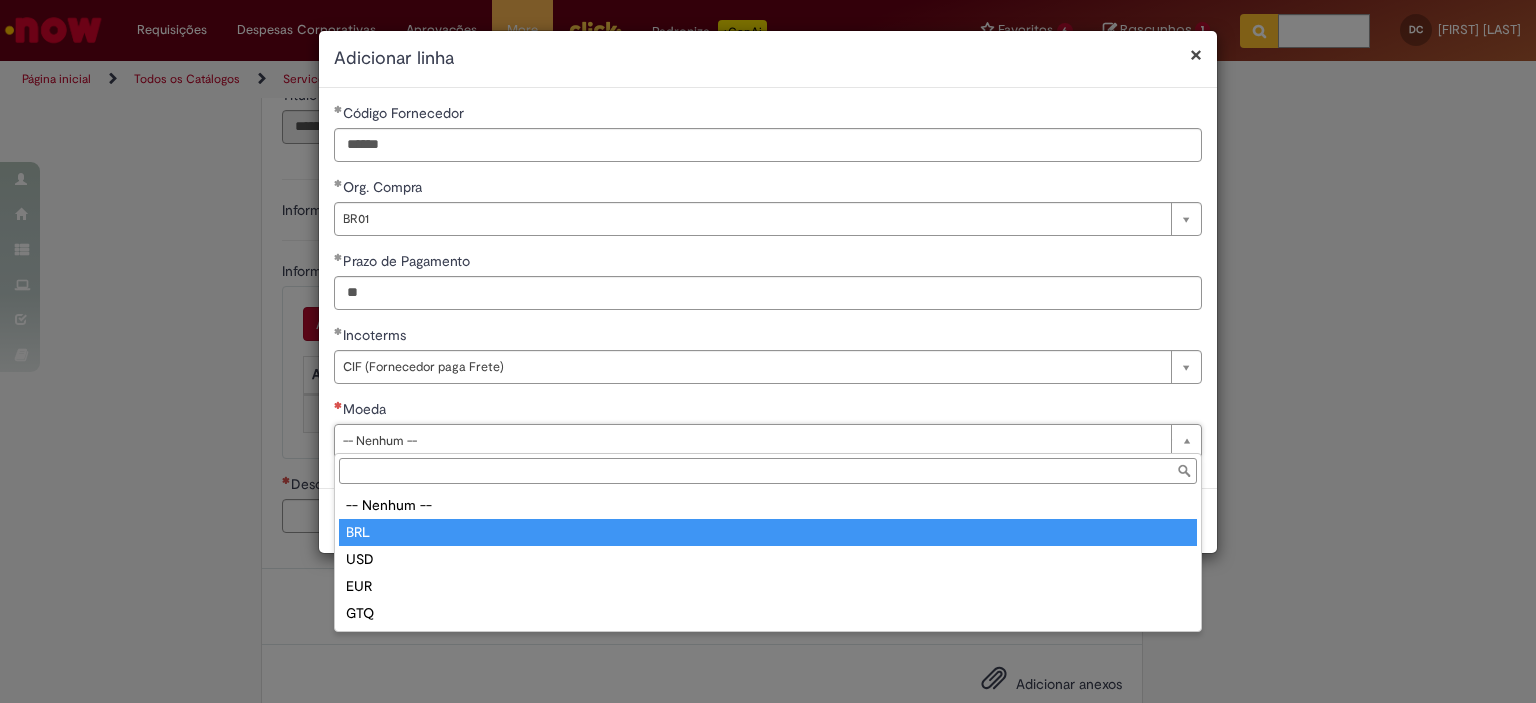 type on "***" 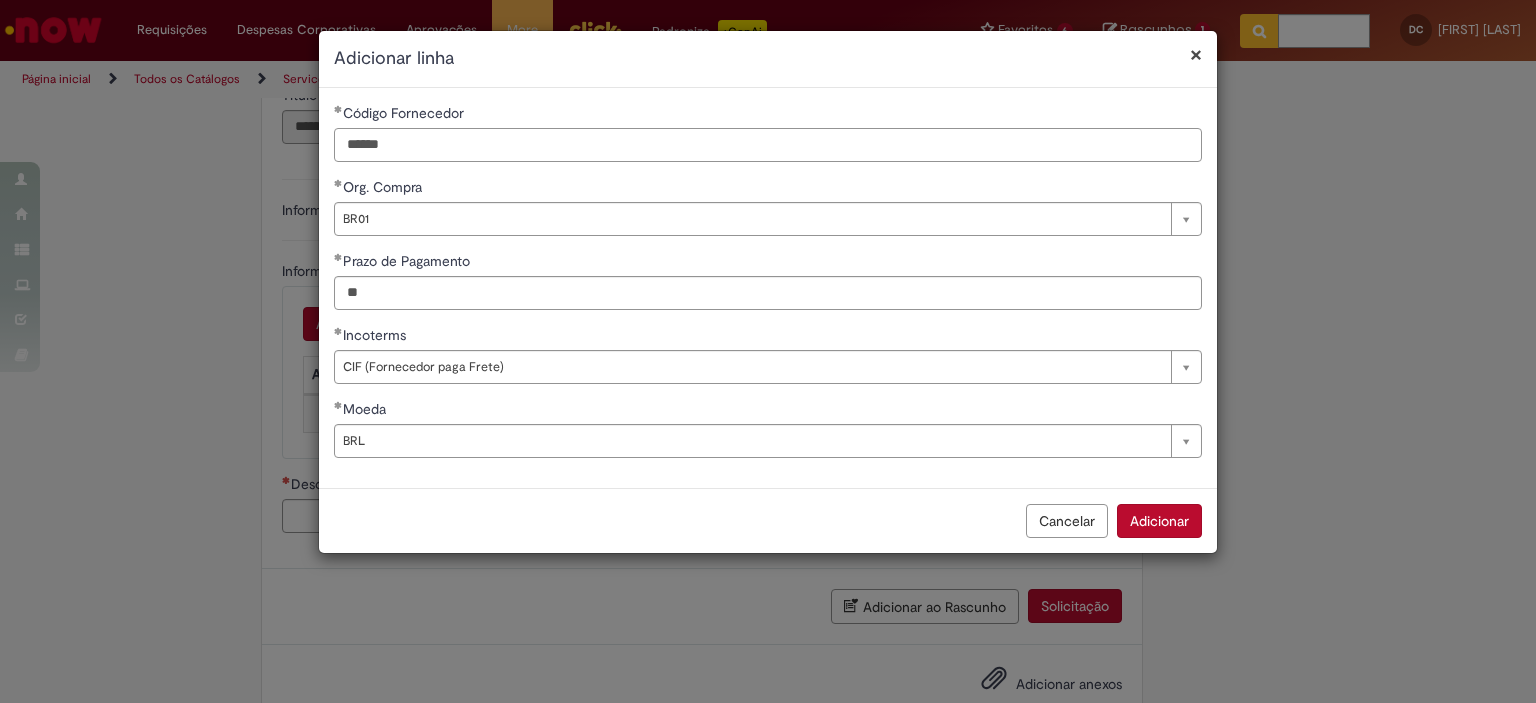 drag, startPoint x: 396, startPoint y: 144, endPoint x: 313, endPoint y: 143, distance: 83.00603 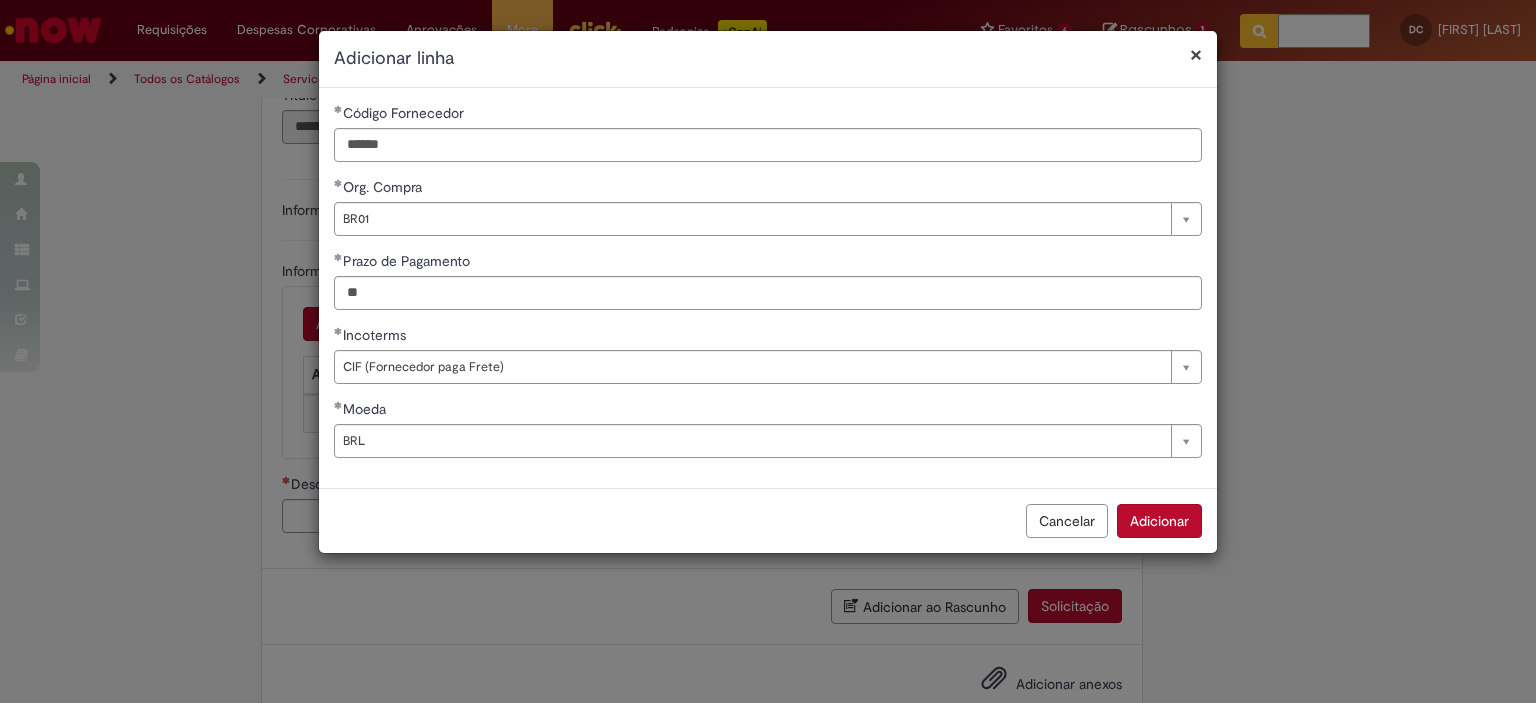 click on "Adicionar" at bounding box center [1159, 521] 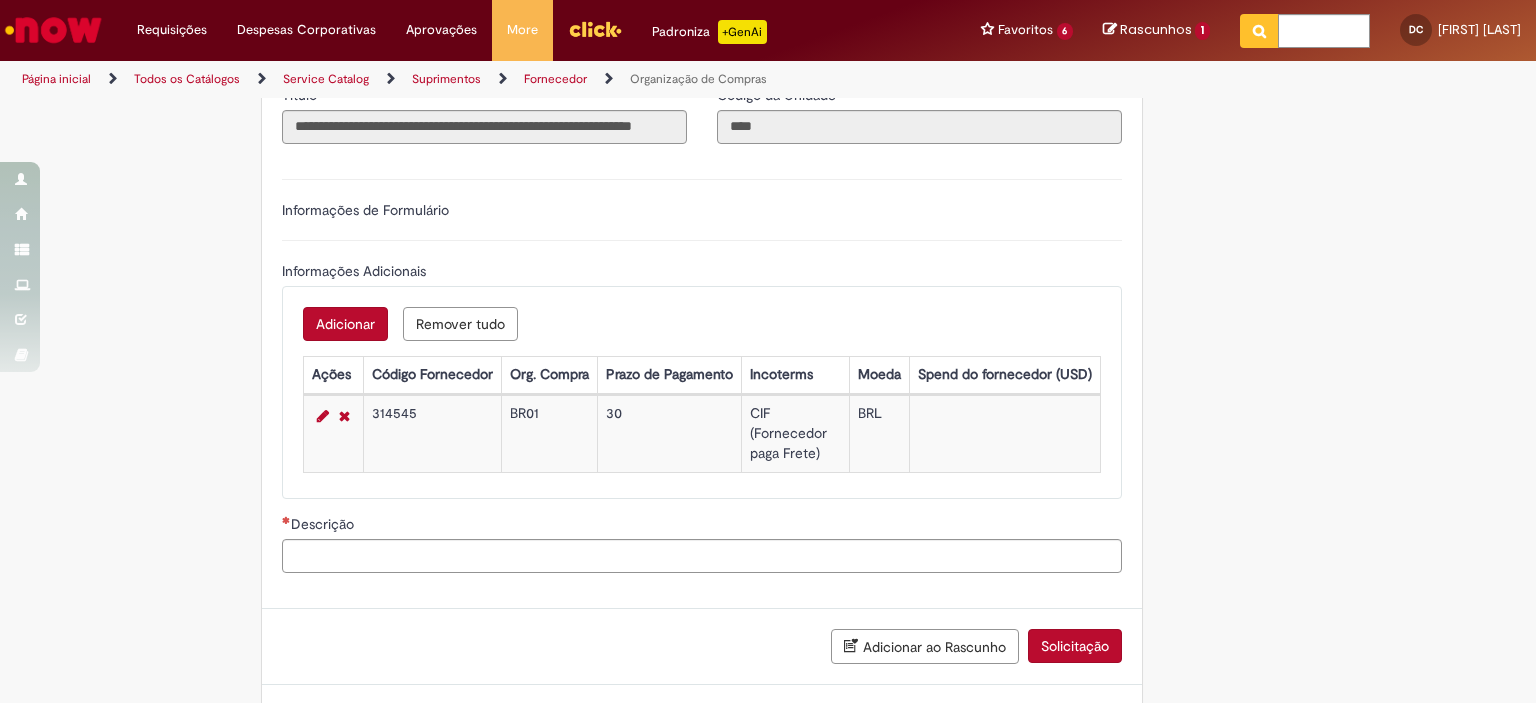 click on "Adicionar" at bounding box center (345, 324) 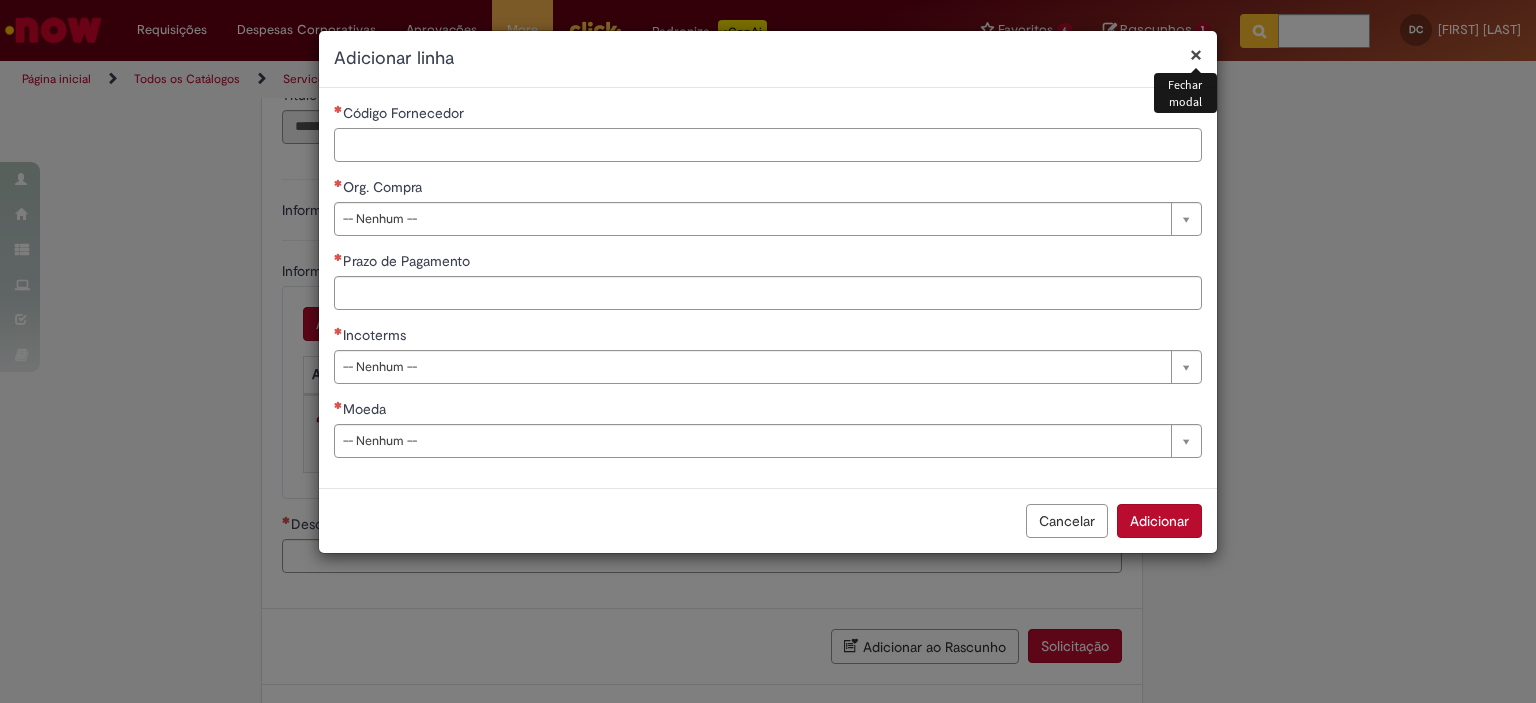 click on "Código Fornecedor" at bounding box center (768, 145) 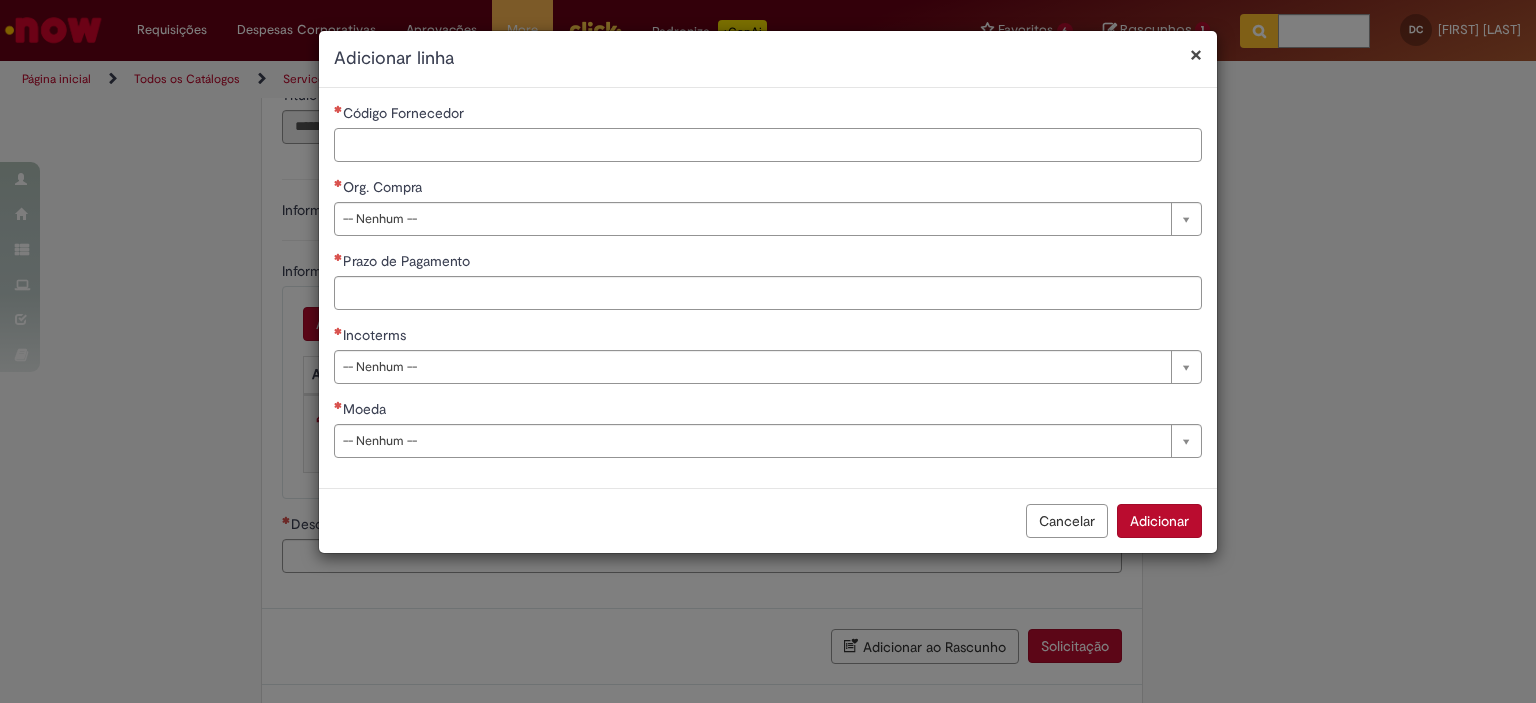 paste on "******" 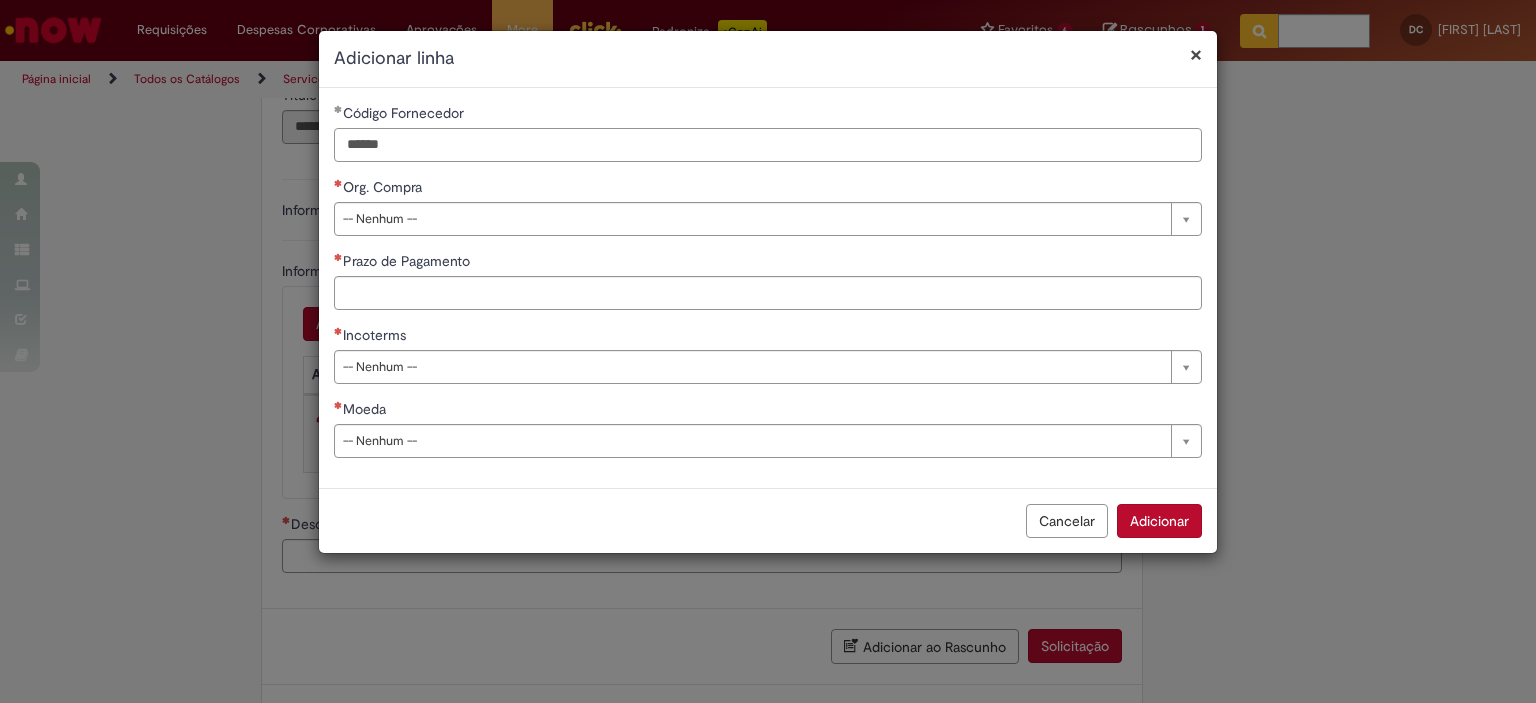 type on "******" 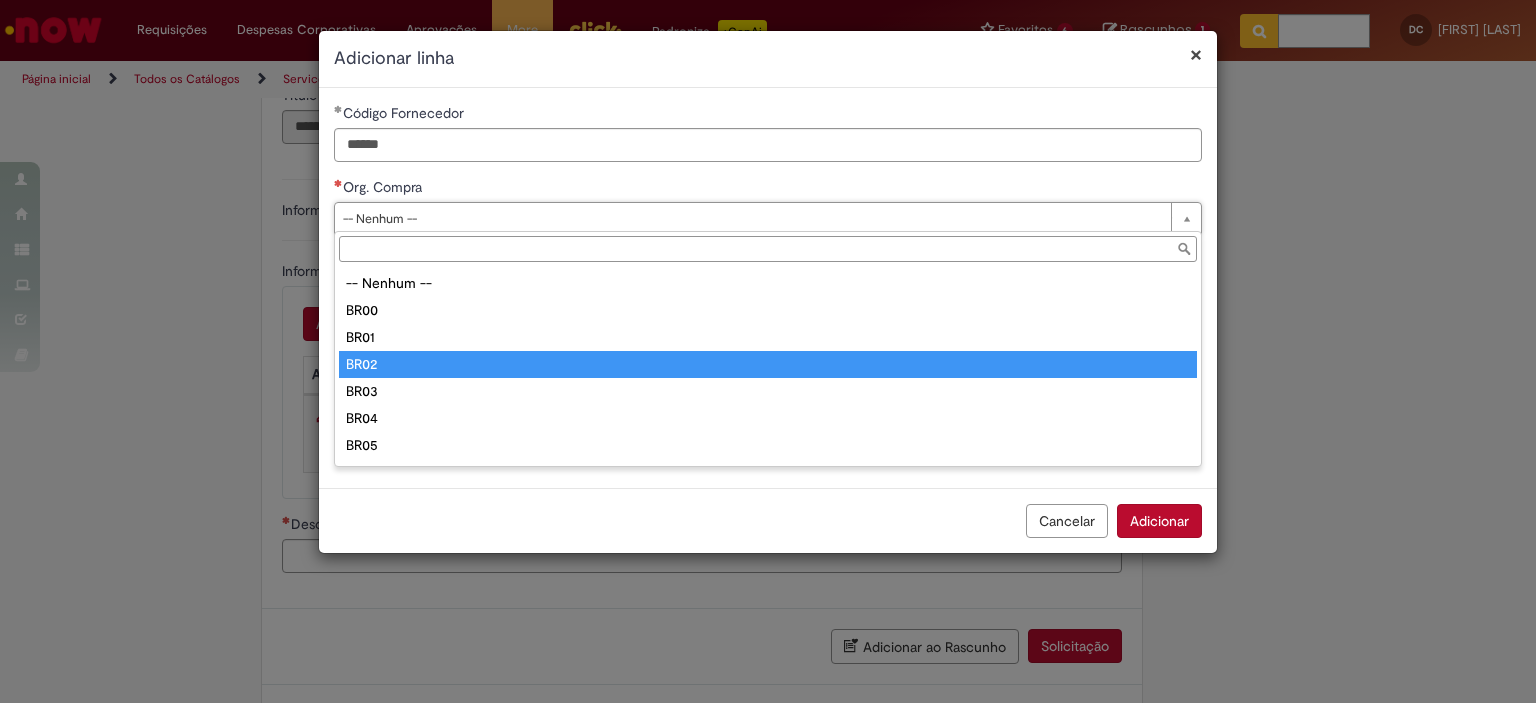 type on "****" 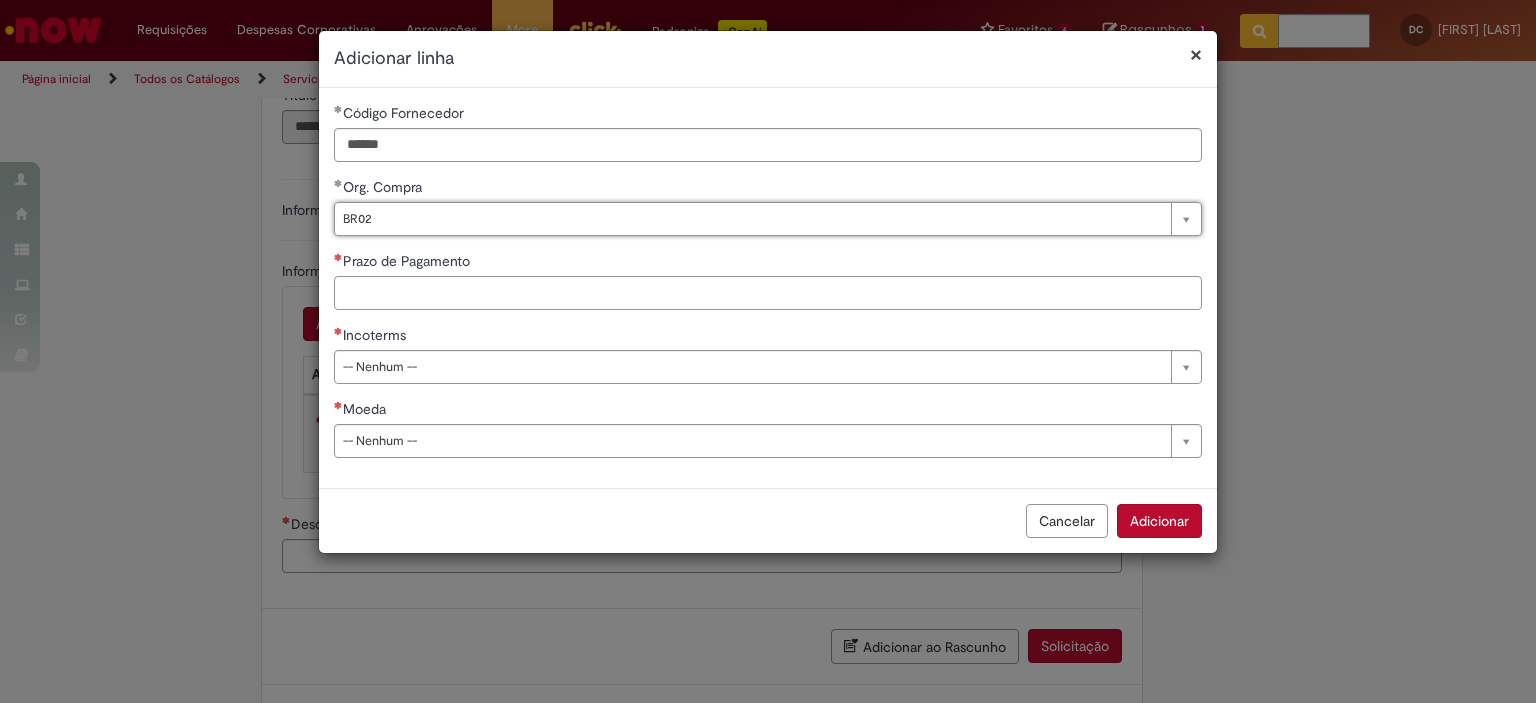 click on "Prazo de Pagamento" at bounding box center [768, 293] 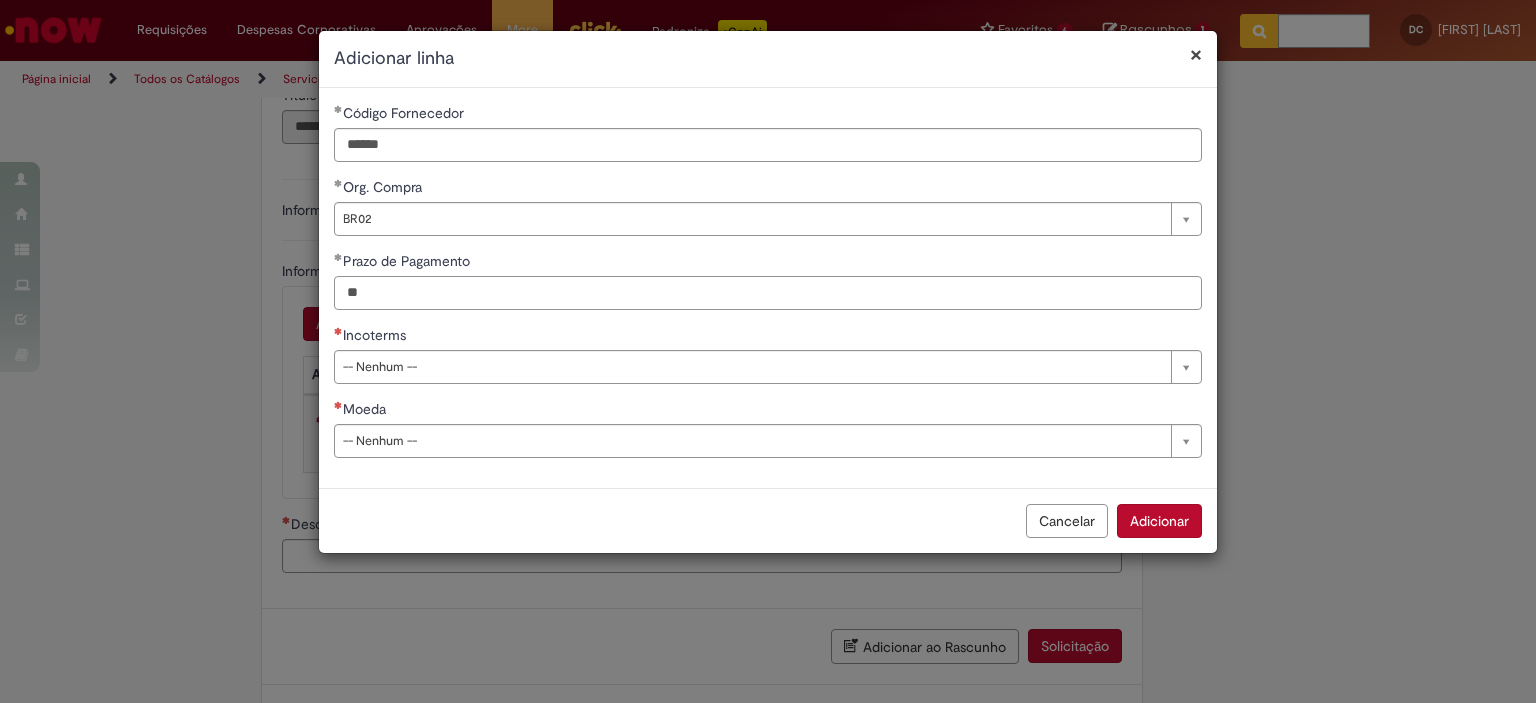 type on "**" 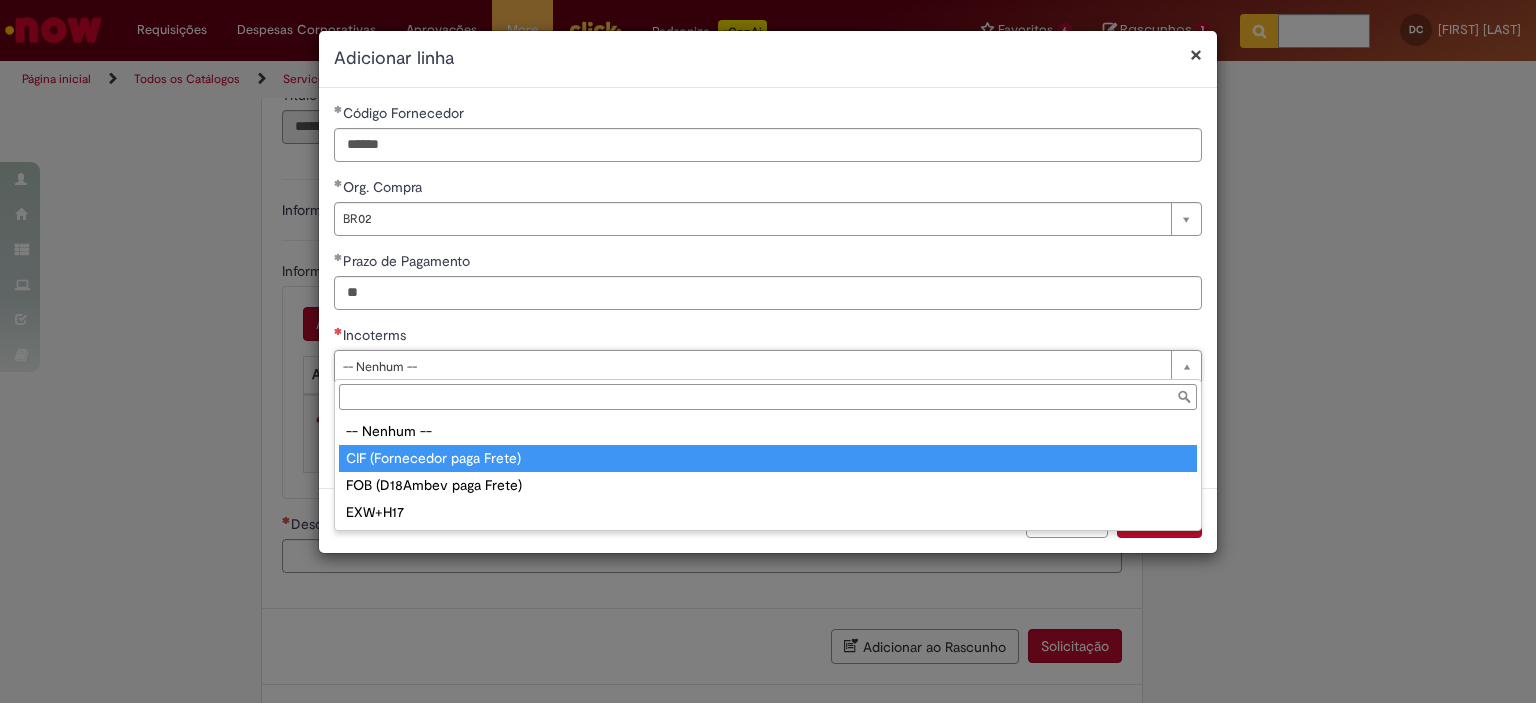 type on "**********" 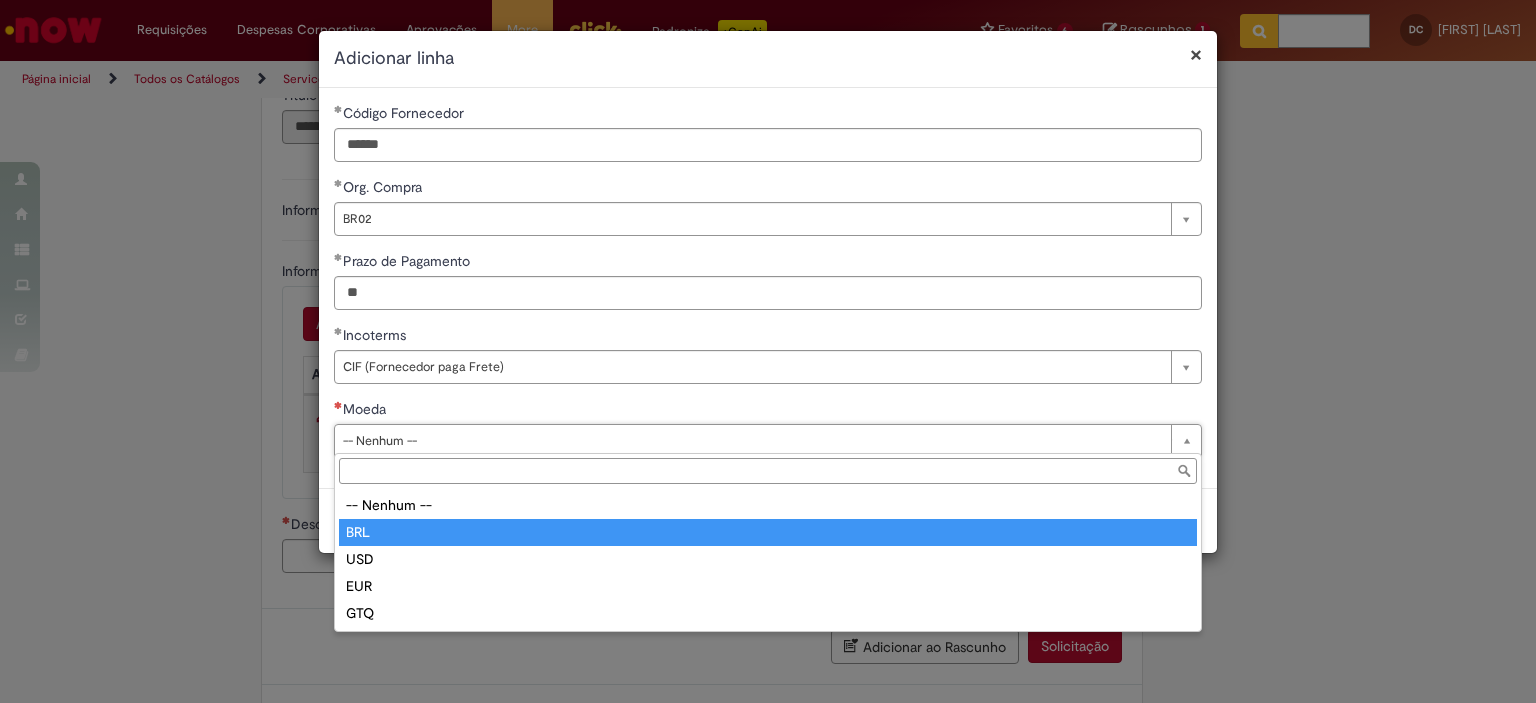 type on "***" 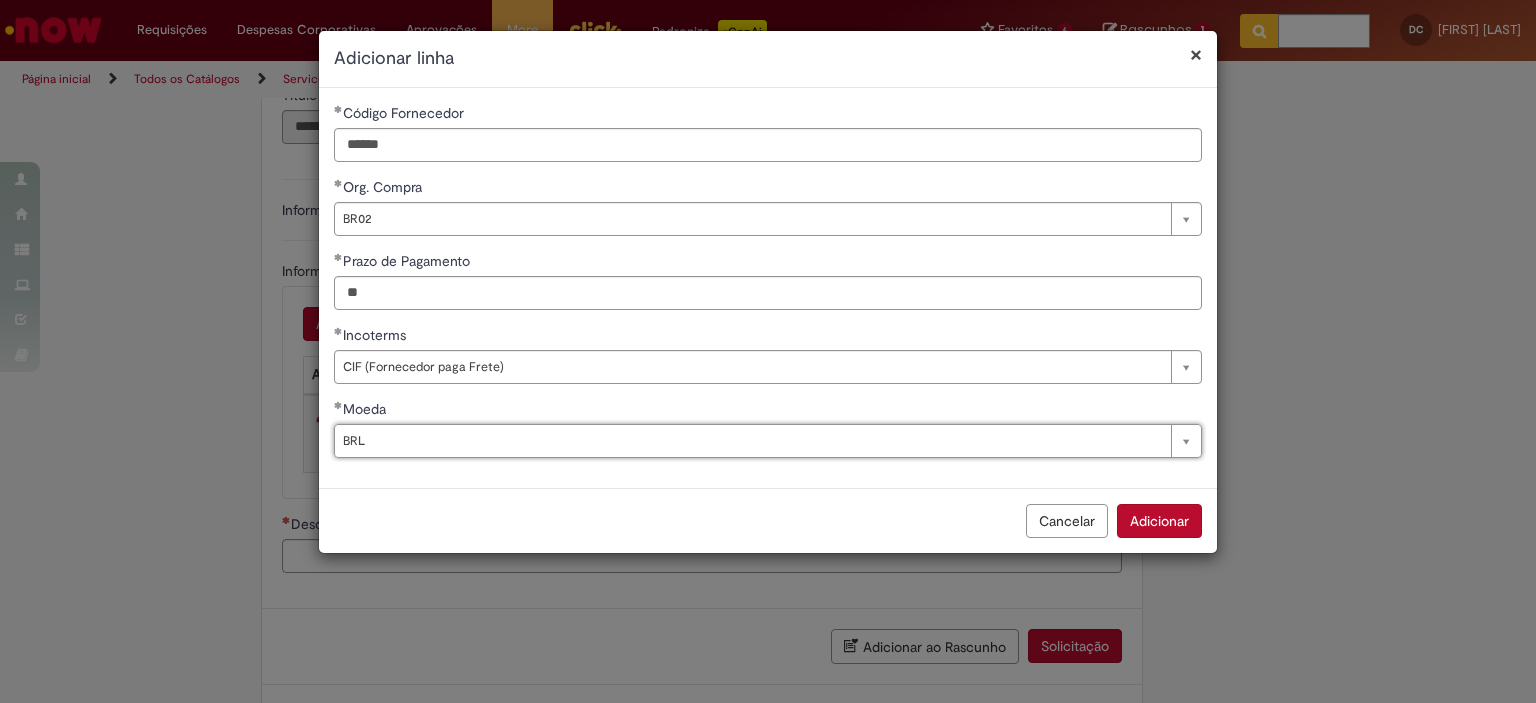 click on "Adicionar" at bounding box center [1159, 521] 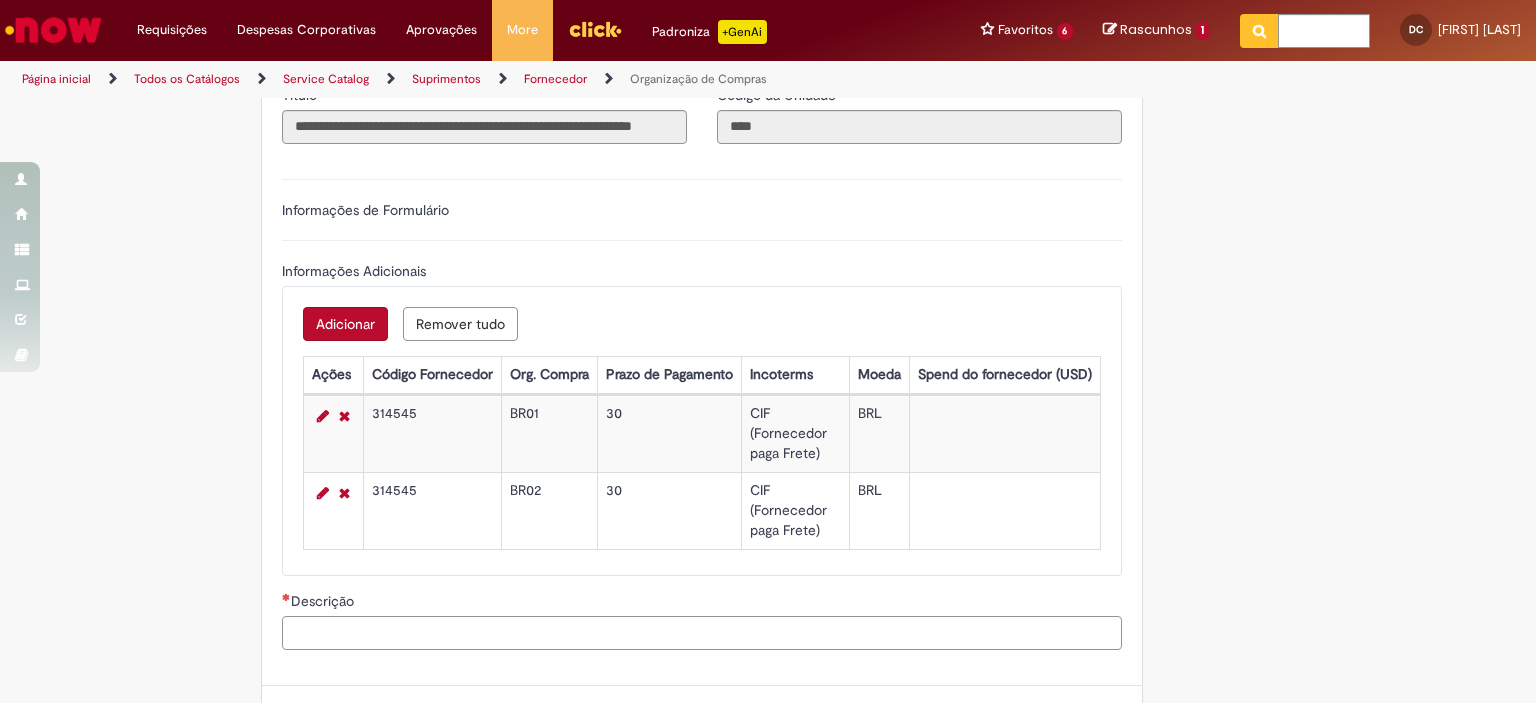 click on "Descrição" at bounding box center [702, 633] 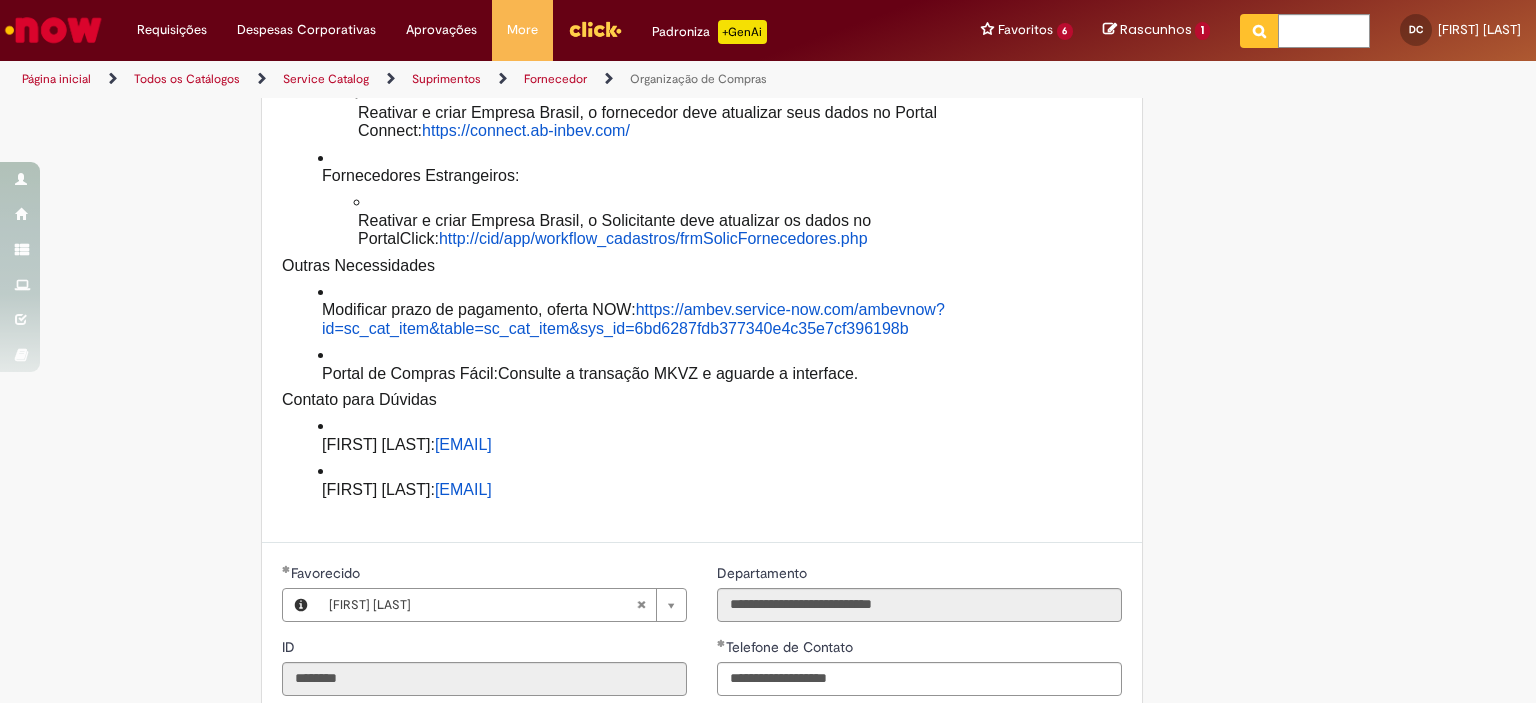scroll, scrollTop: 200, scrollLeft: 0, axis: vertical 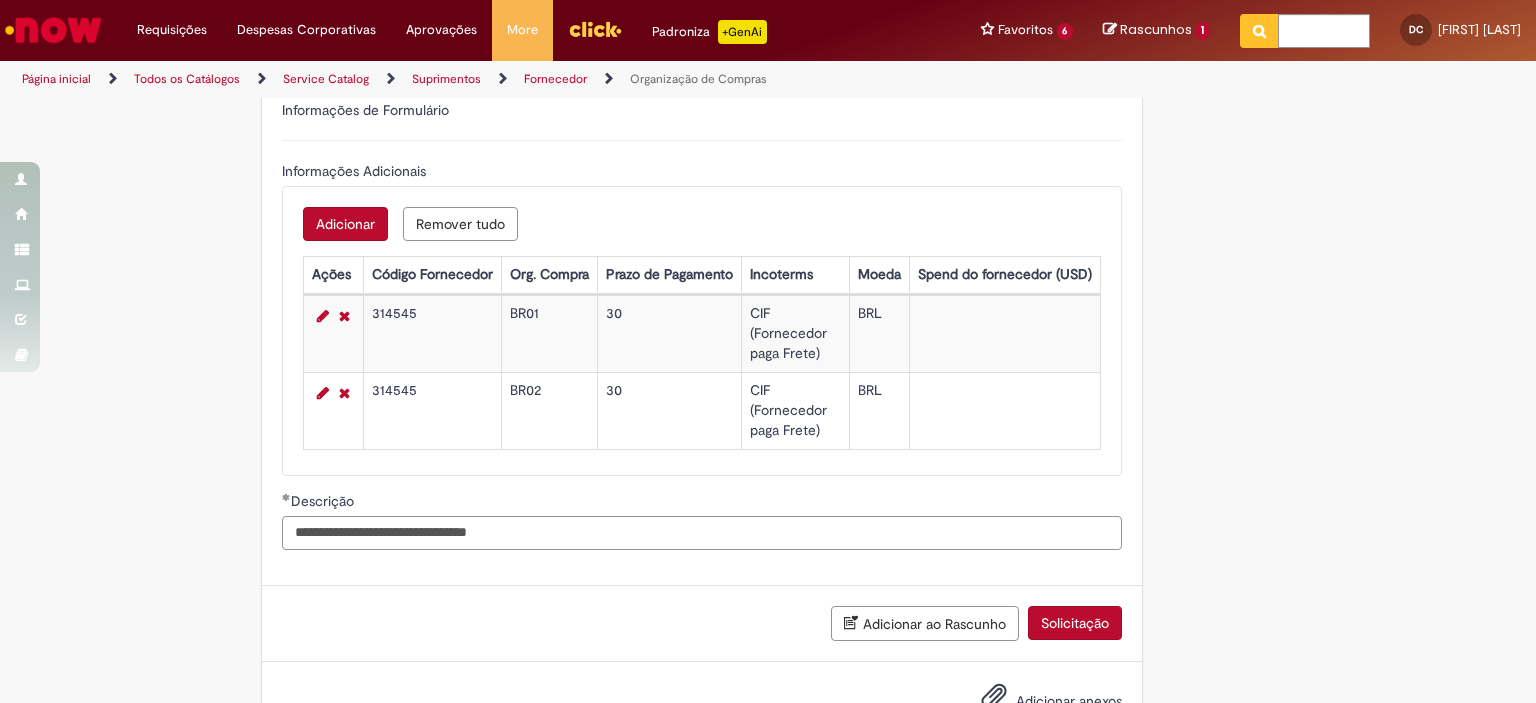 paste on "*******" 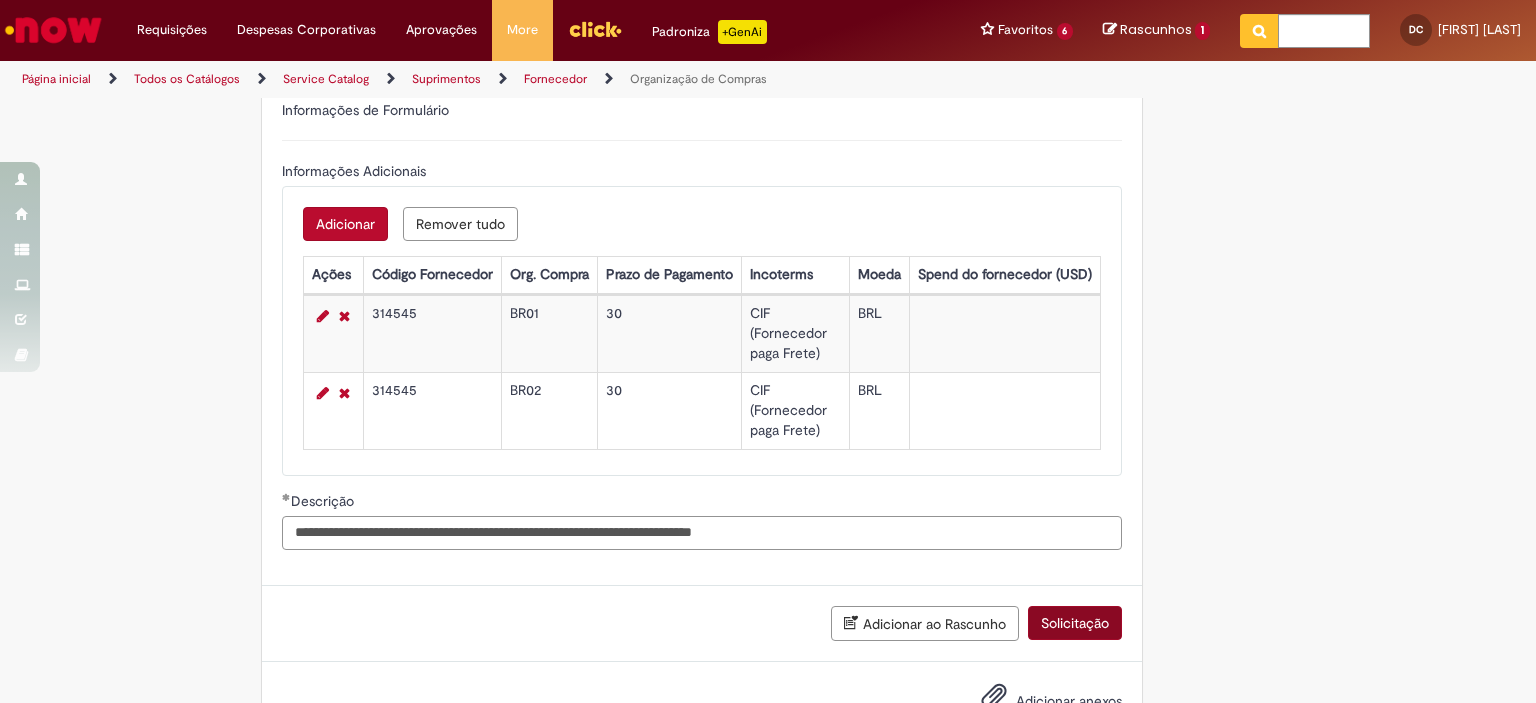 type on "**********" 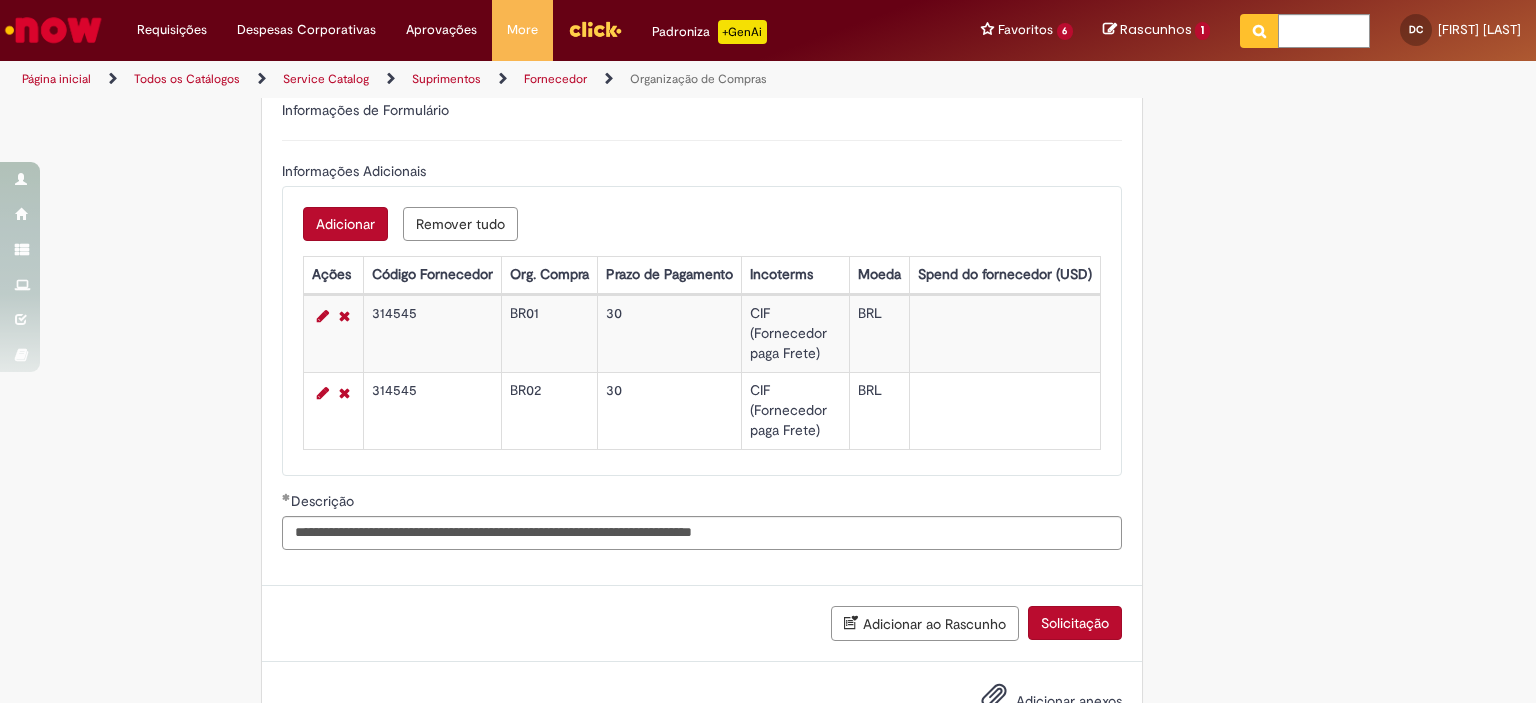 click on "Solicitação" at bounding box center (1075, 623) 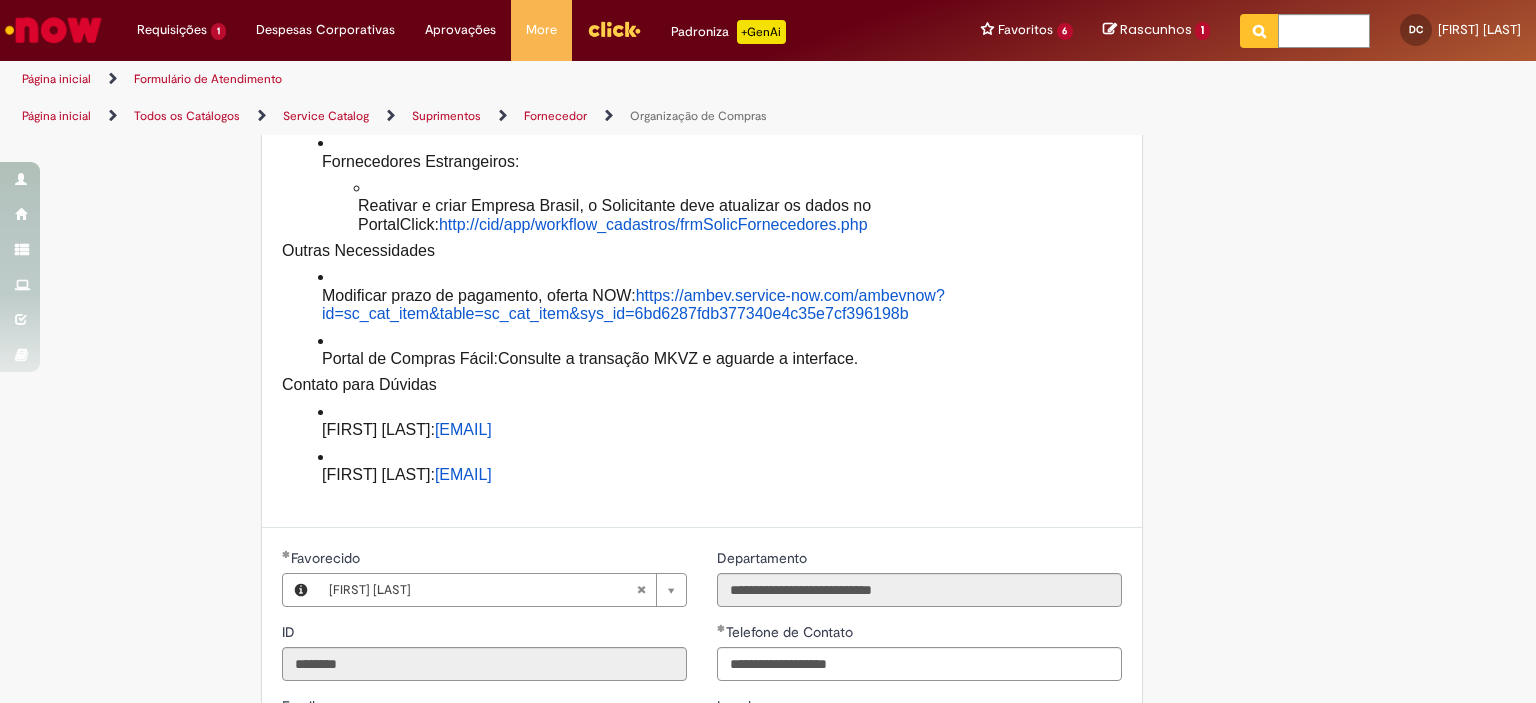 scroll, scrollTop: 0, scrollLeft: 0, axis: both 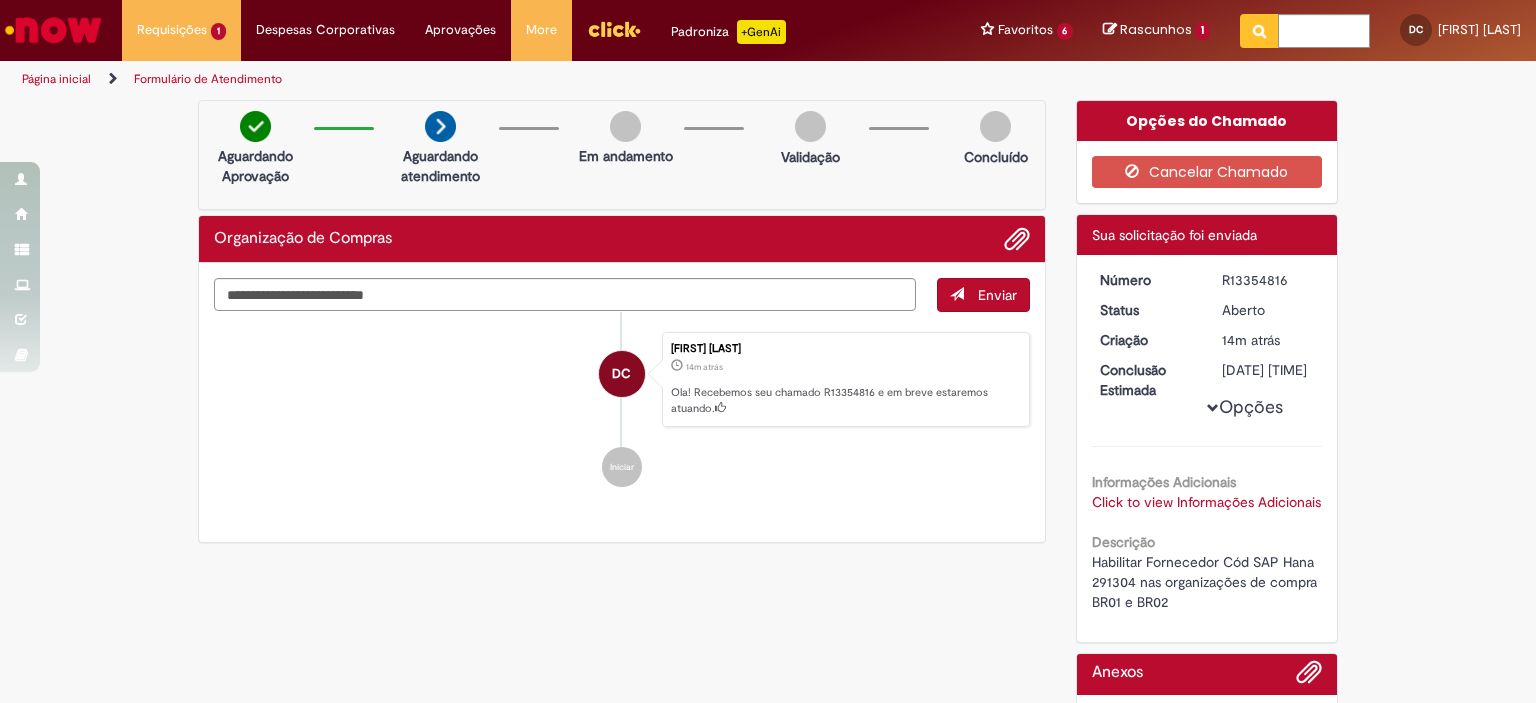 click on "Enviar
DC
[FIRST] [LAST]
14m atrás 14 minutos atrás
Ola! Recebemos seu chamado R13354816 e em breve estaremos atuando.
Iniciar" at bounding box center (622, 403) 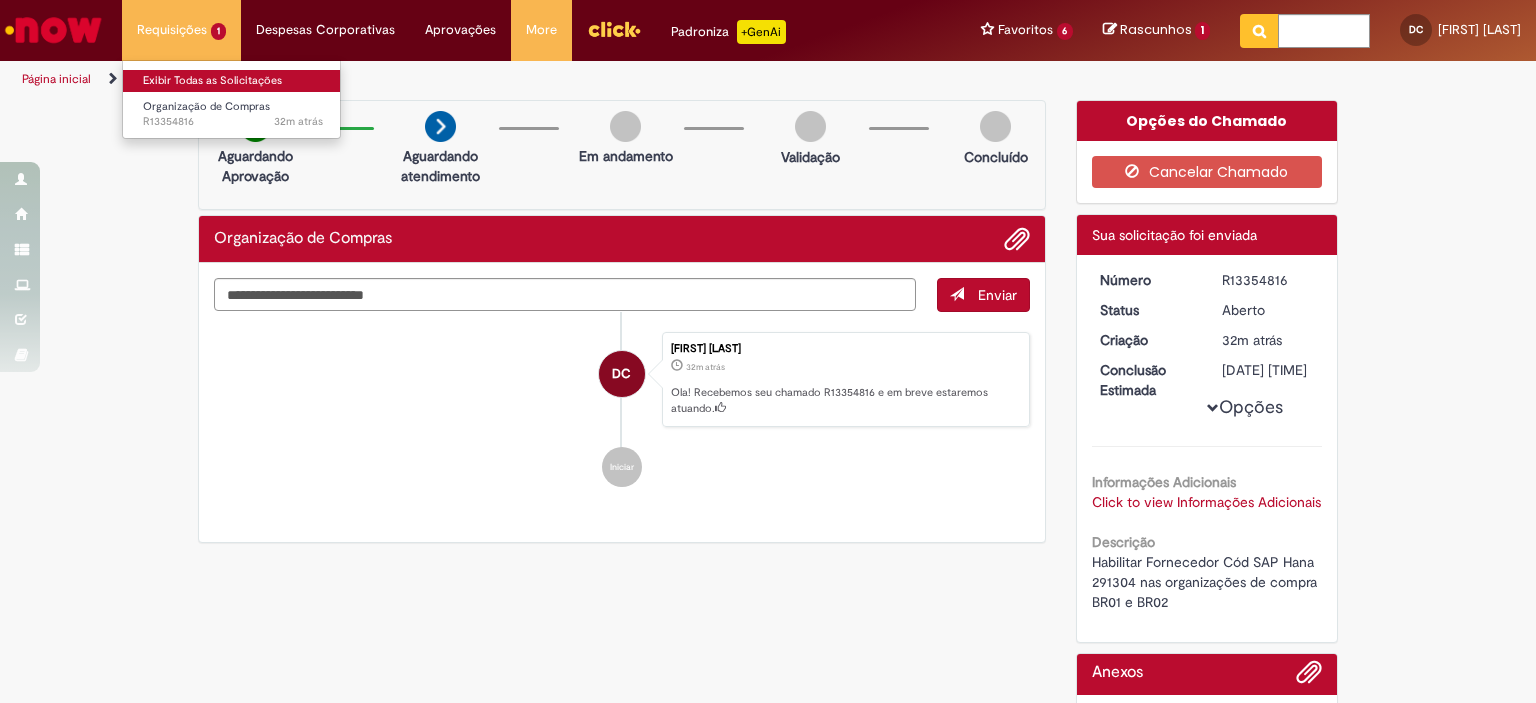 click on "Exibir Todas as Solicitações" at bounding box center (233, 81) 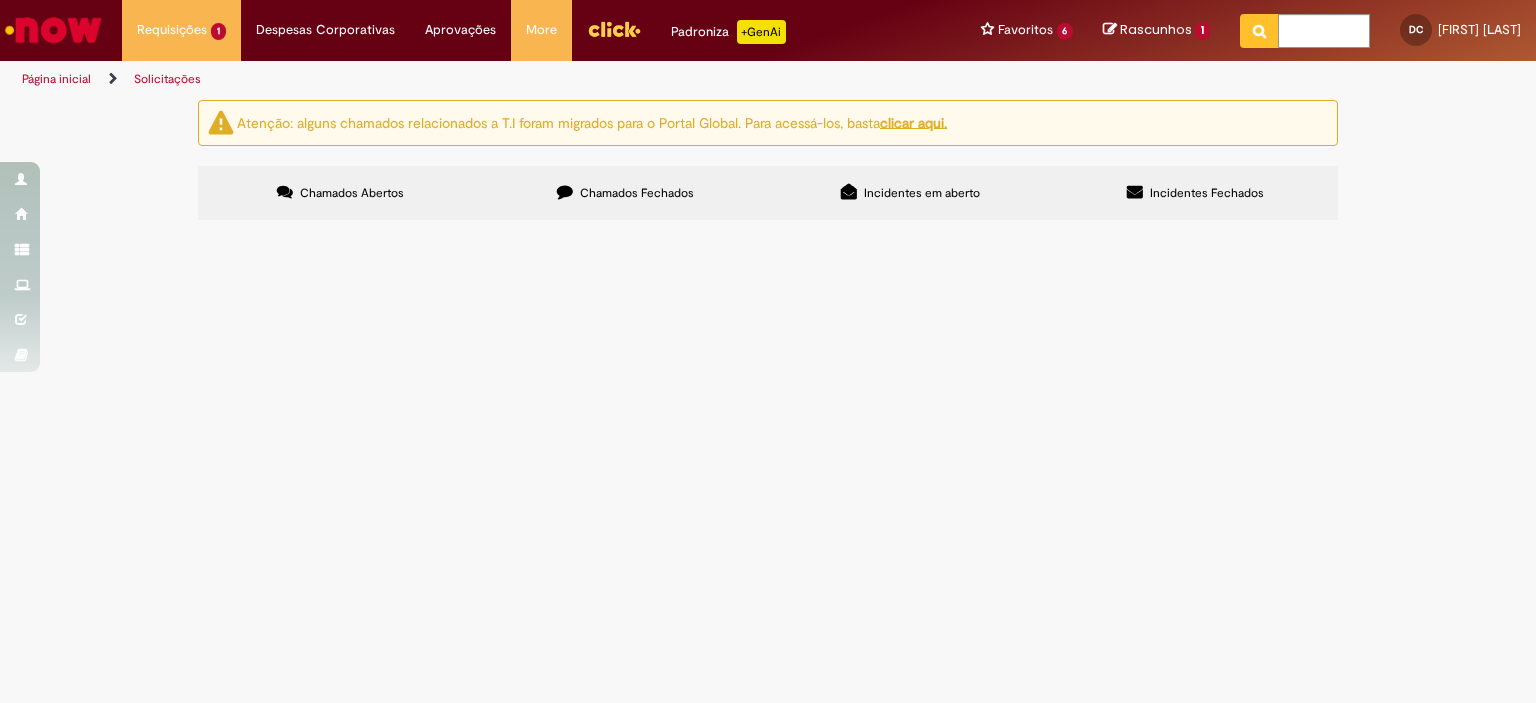 click on "Organização de Compras" at bounding box center [0, 0] 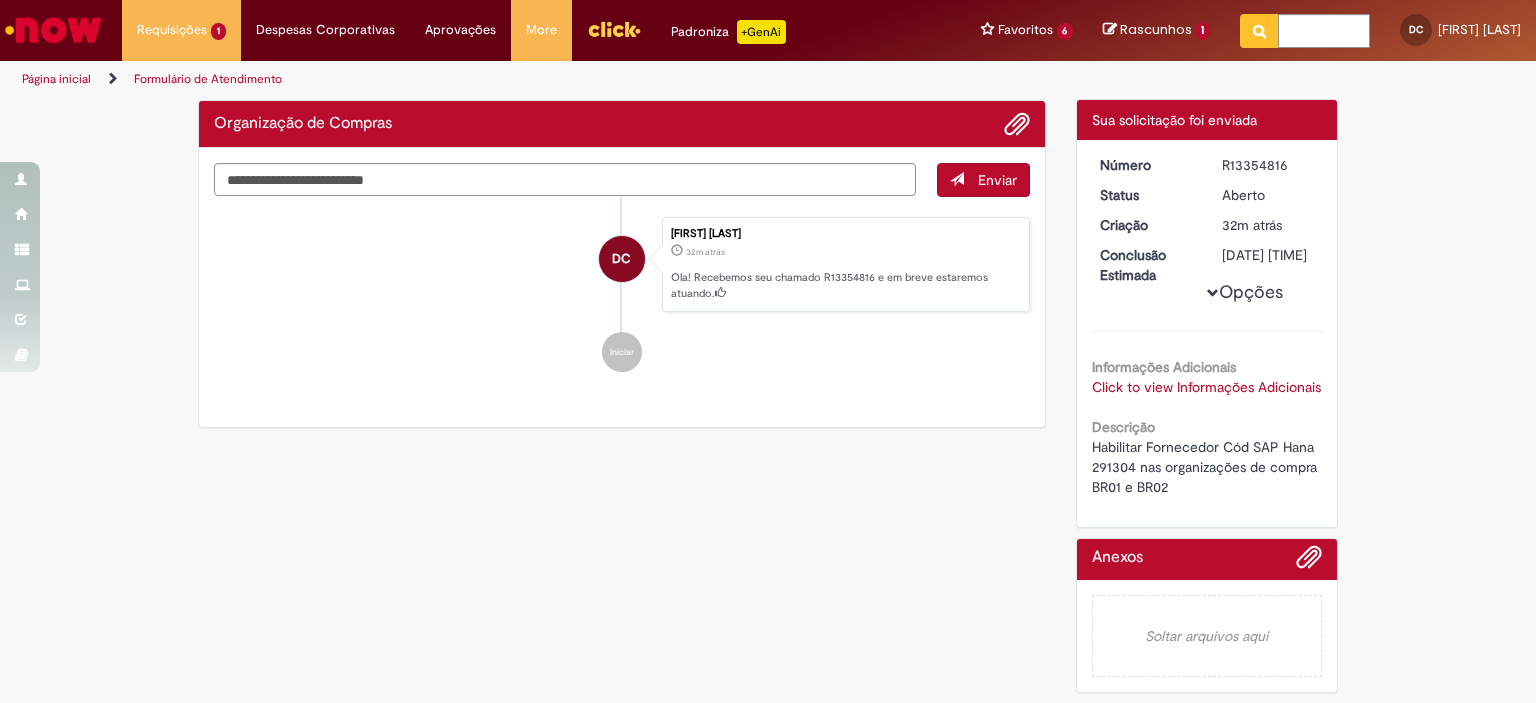 scroll, scrollTop: 0, scrollLeft: 0, axis: both 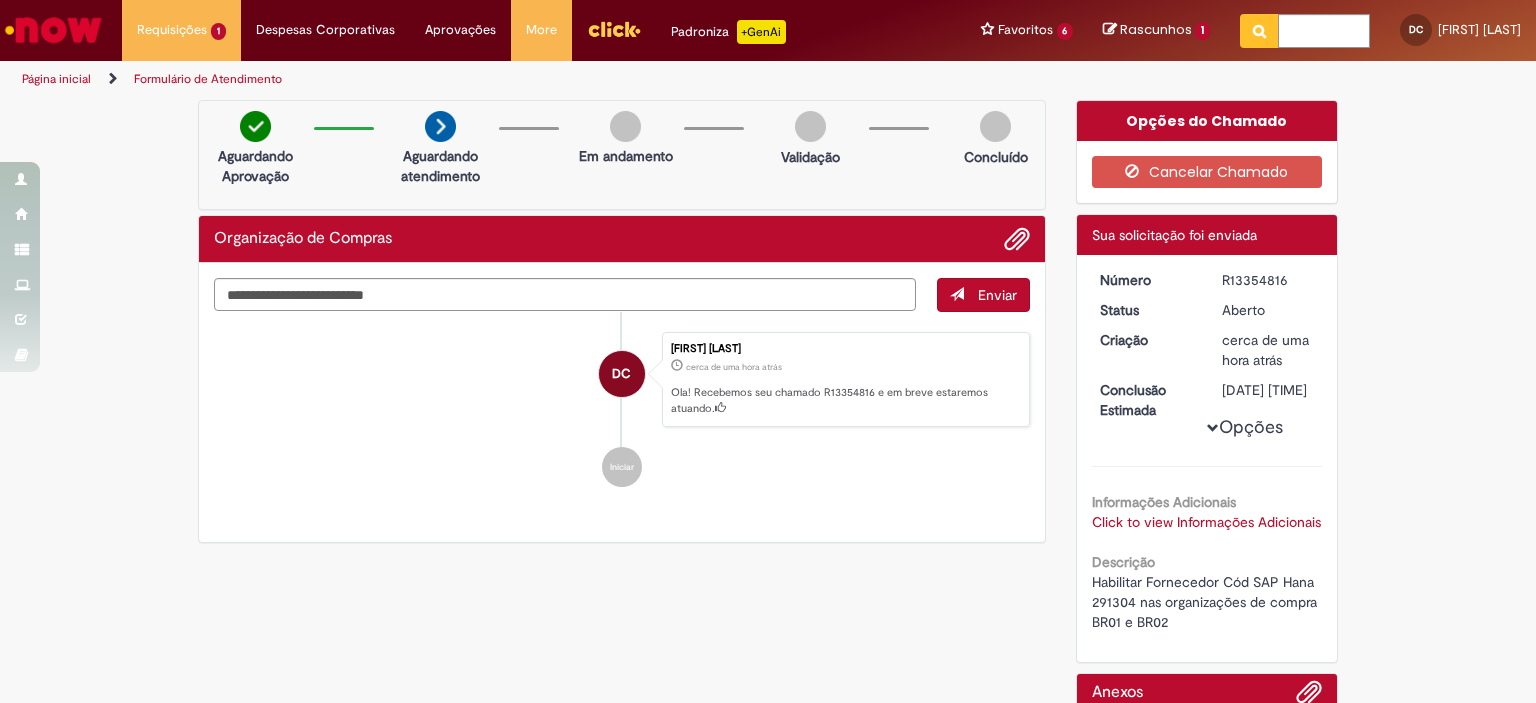 click on "Click to view Informações Adicionais" at bounding box center (1206, 522) 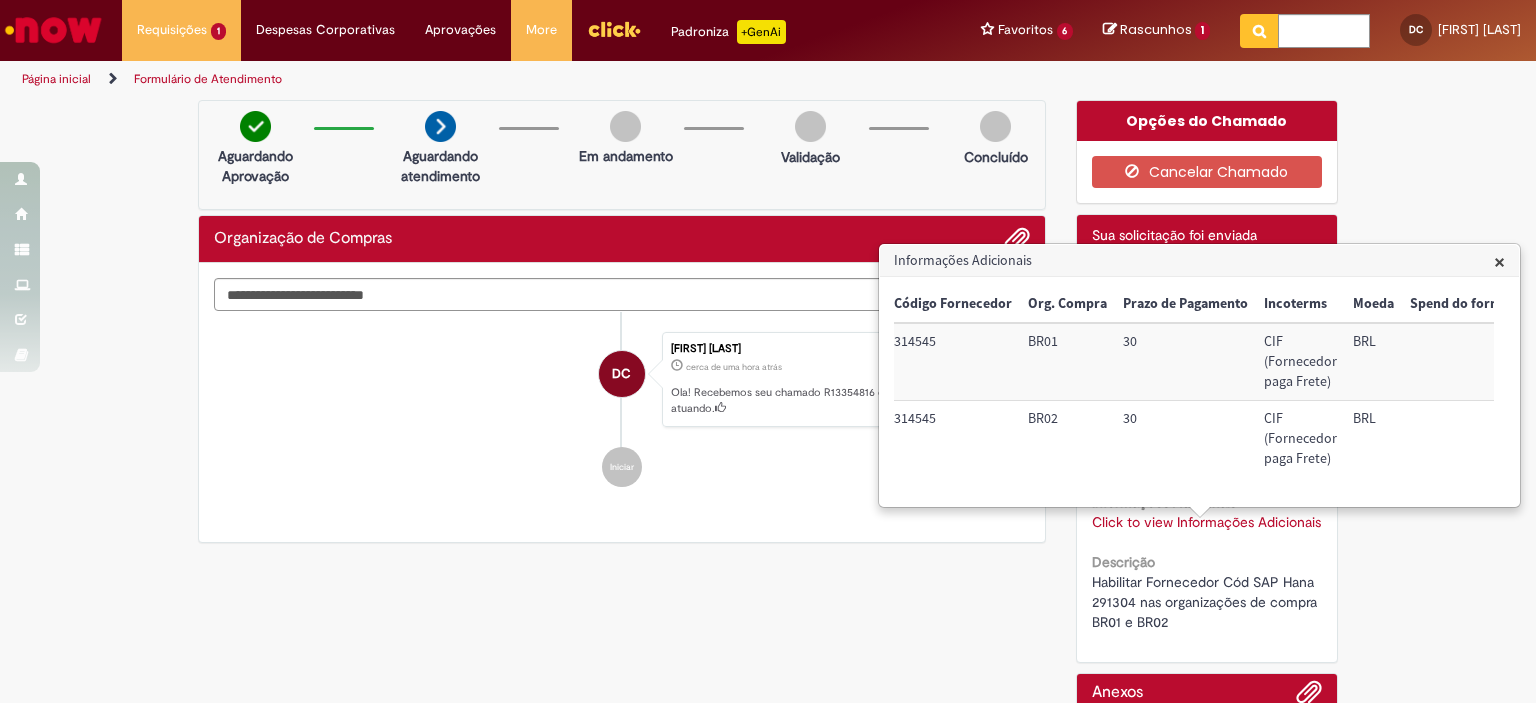 scroll, scrollTop: 0, scrollLeft: 0, axis: both 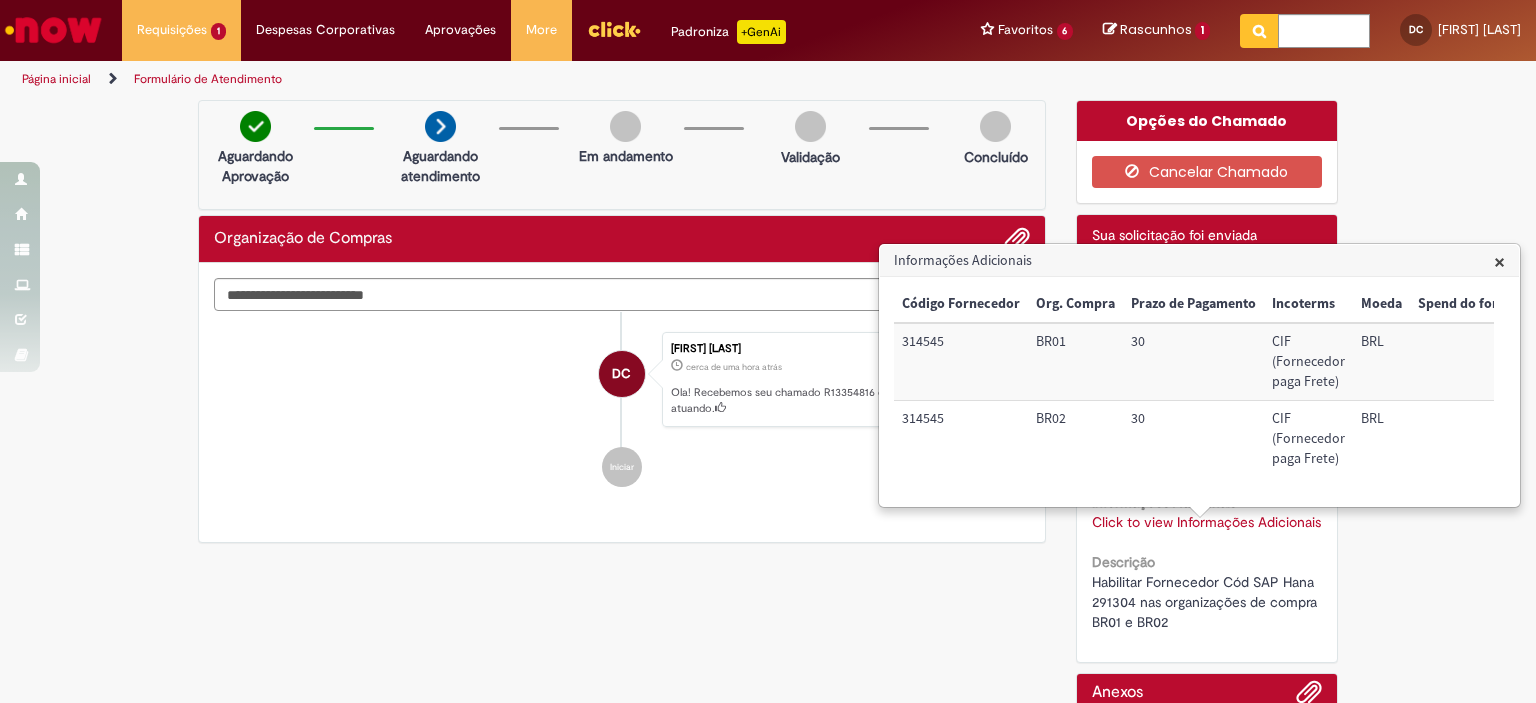 click on "Formulário de Atendimento
Verificar Código de Barras
Aguardando Aprovação
Aguardando atendimento
Em andamento
Validação
Concluído
Organização de Compras
Enviar
DC
[FIRST] [LAST]
cerca de uma hora atrás cerca de uma hora atrás
Ola! Recebemos seu chamado R13354816 e em breve estaremos atuando.
Iniciar
Opções do Chamado" at bounding box center [768, 469] 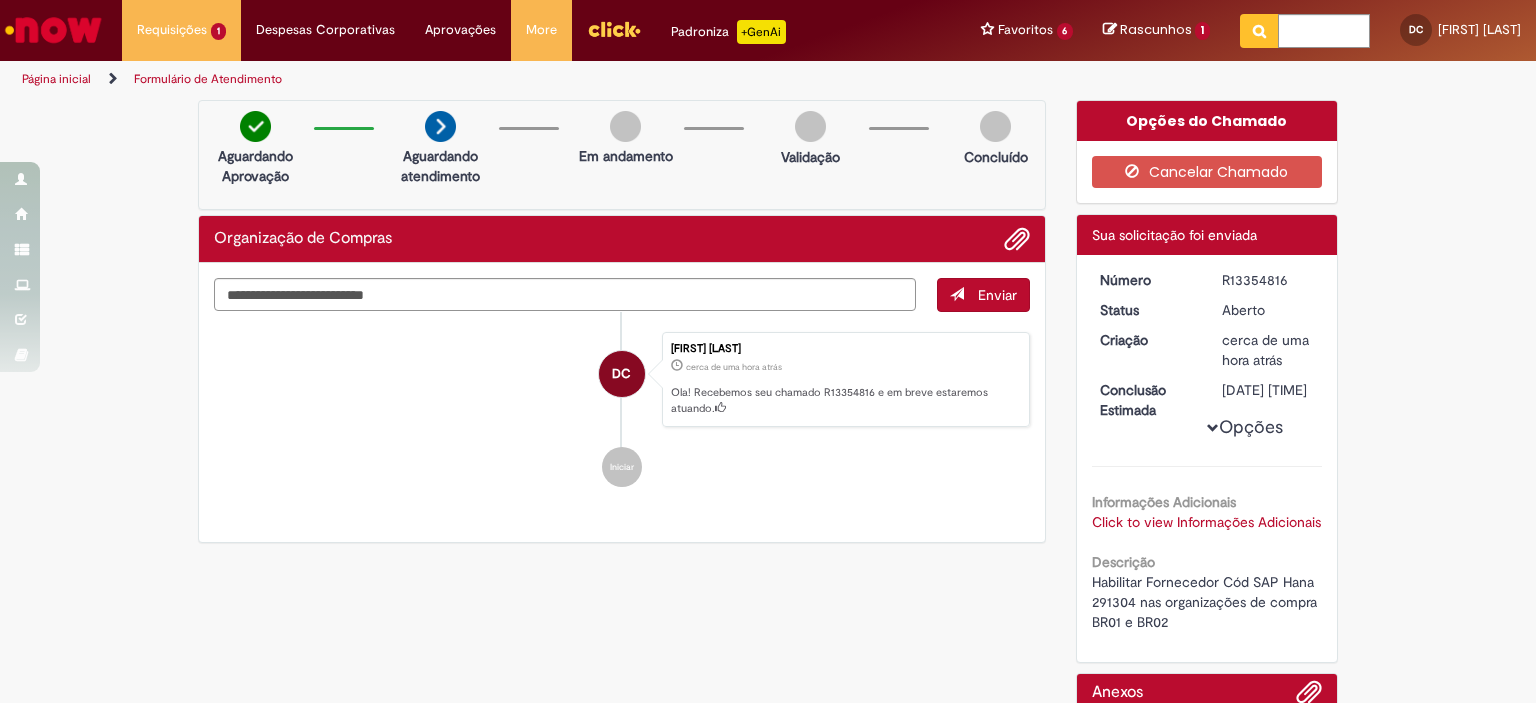 click on "Formulário de Atendimento
Verificar Código de Barras
Aguardando Aprovação
Aguardando atendimento
Em andamento
Validação
Concluído
Organização de Compras
Enviar
DC
[FIRST] [LAST]
cerca de uma hora atrás cerca de uma hora atrás
Ola! Recebemos seu chamado R13354816 e em breve estaremos atuando.
Iniciar
Opções do Chamado" at bounding box center (768, 469) 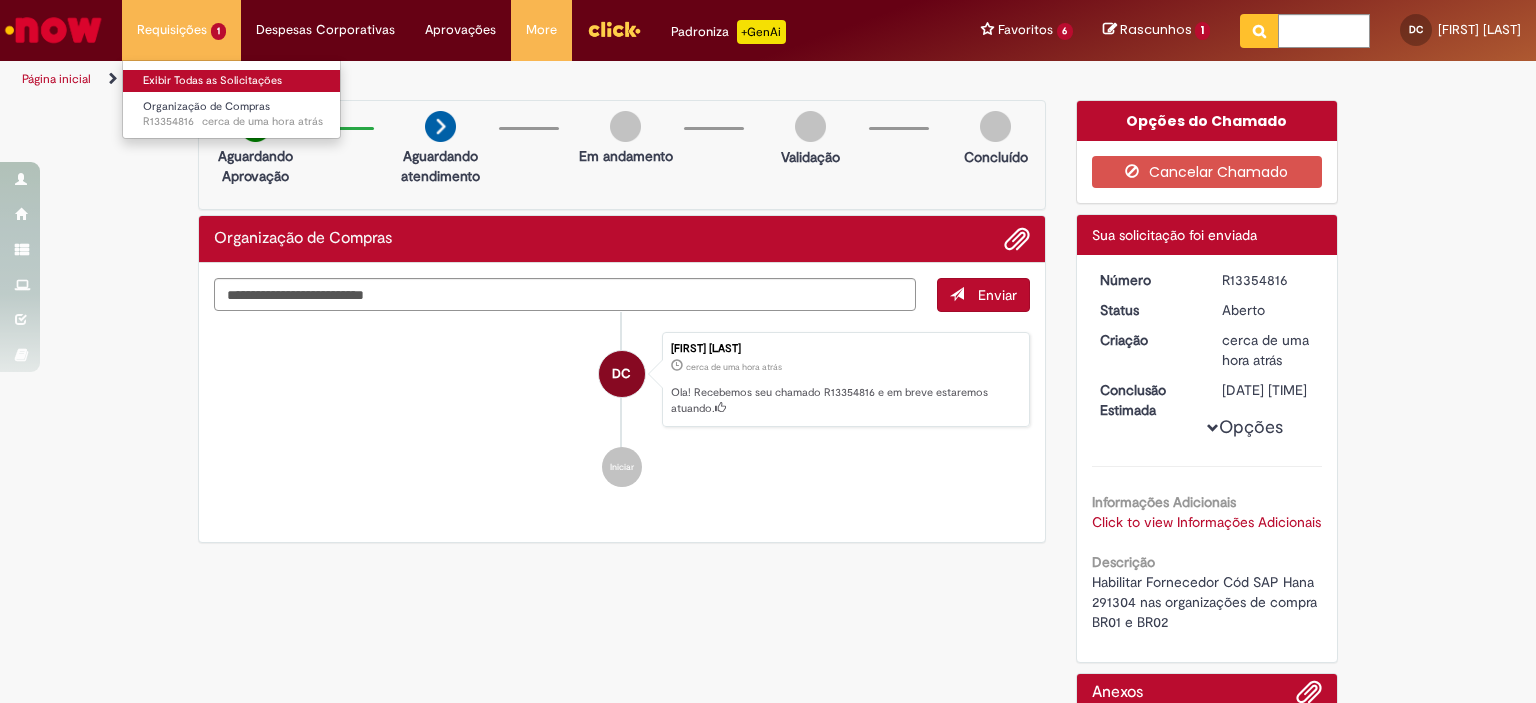 click on "Exibir Todas as Solicitações" at bounding box center (233, 81) 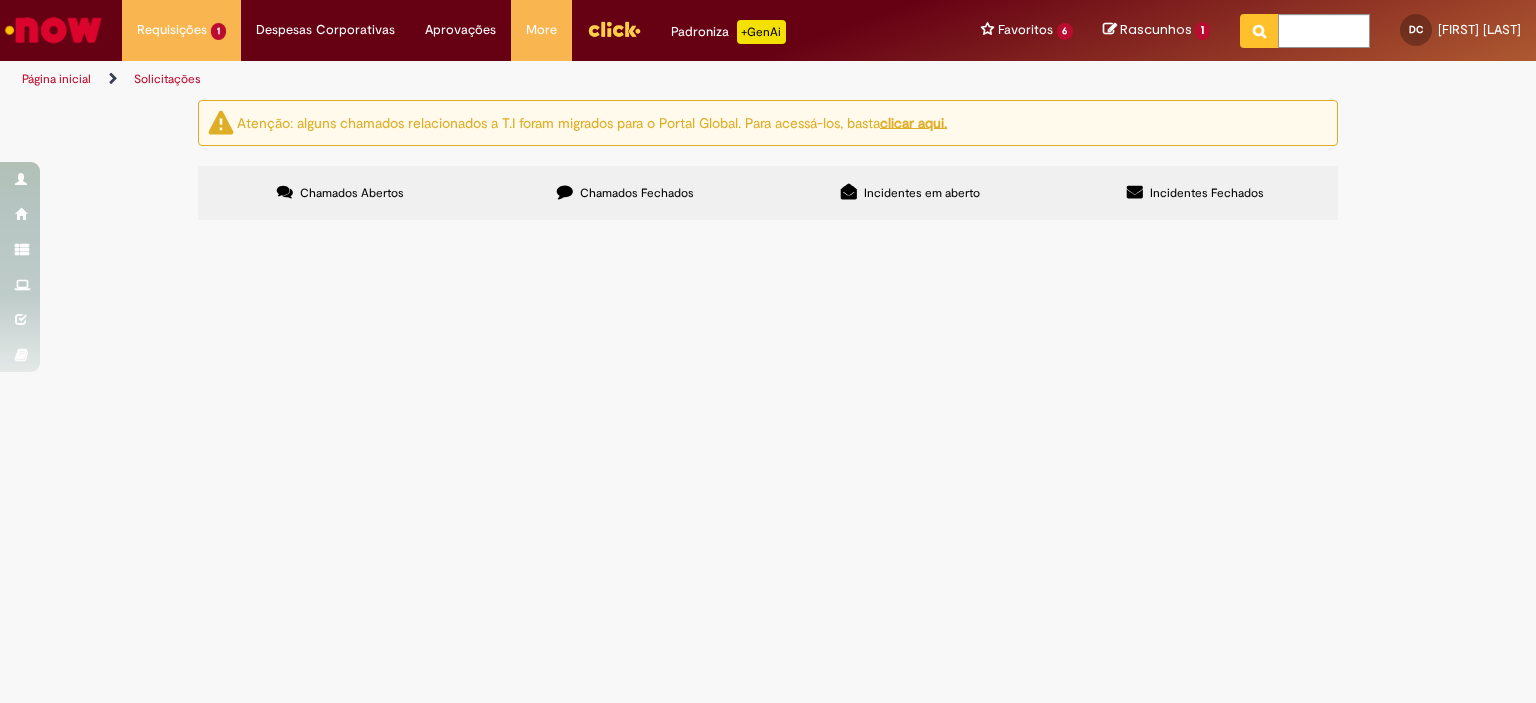 click on "Chamados Fechados" at bounding box center (625, 193) 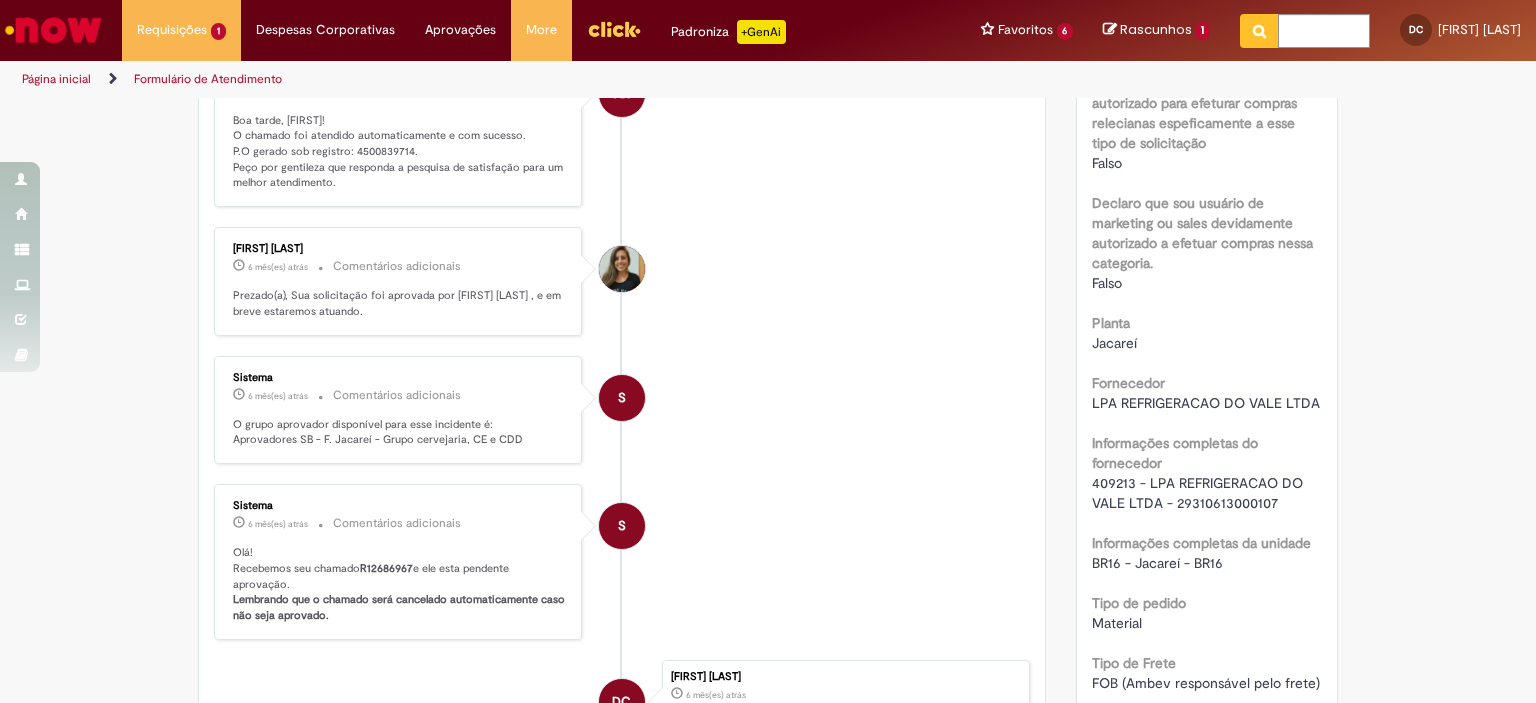 scroll, scrollTop: 1415, scrollLeft: 0, axis: vertical 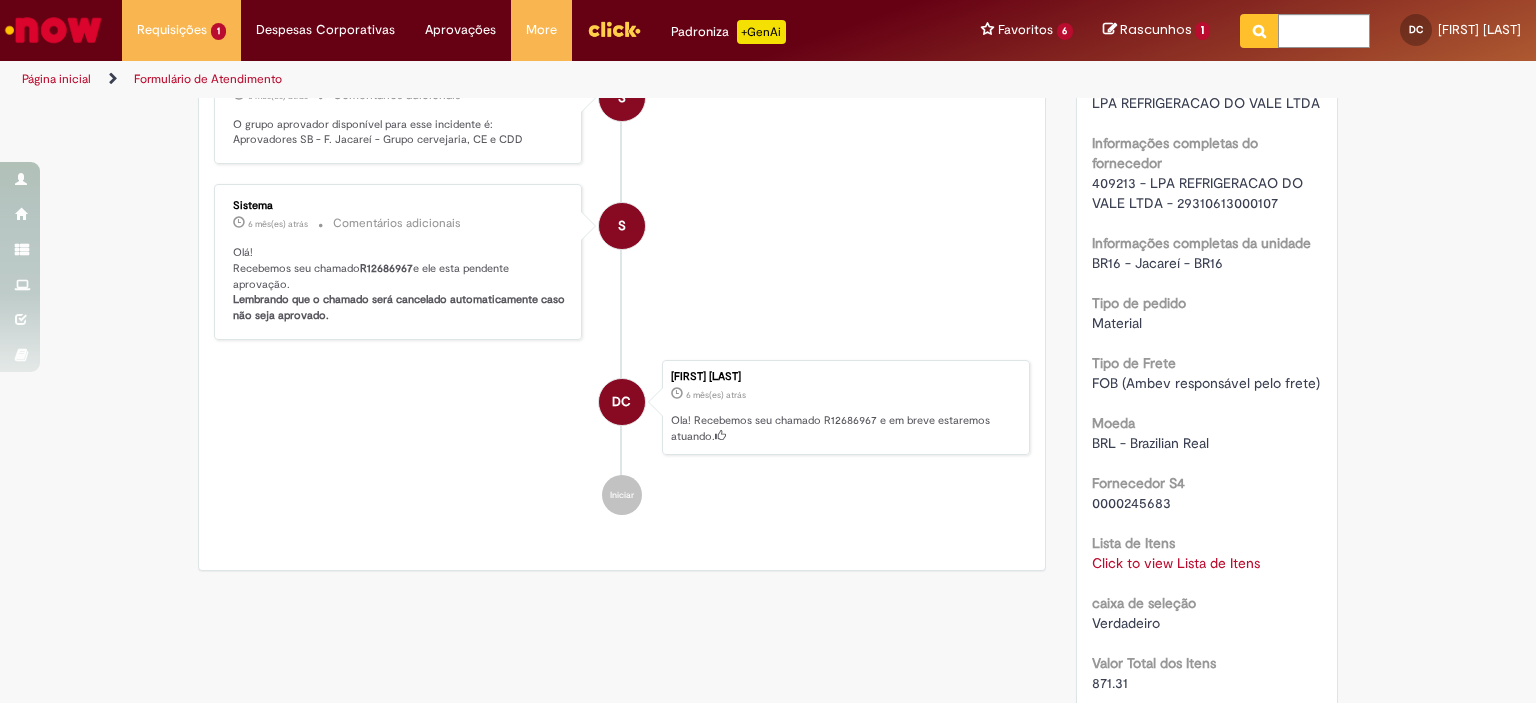 click on "Click to view Lista de Itens" at bounding box center [1176, 563] 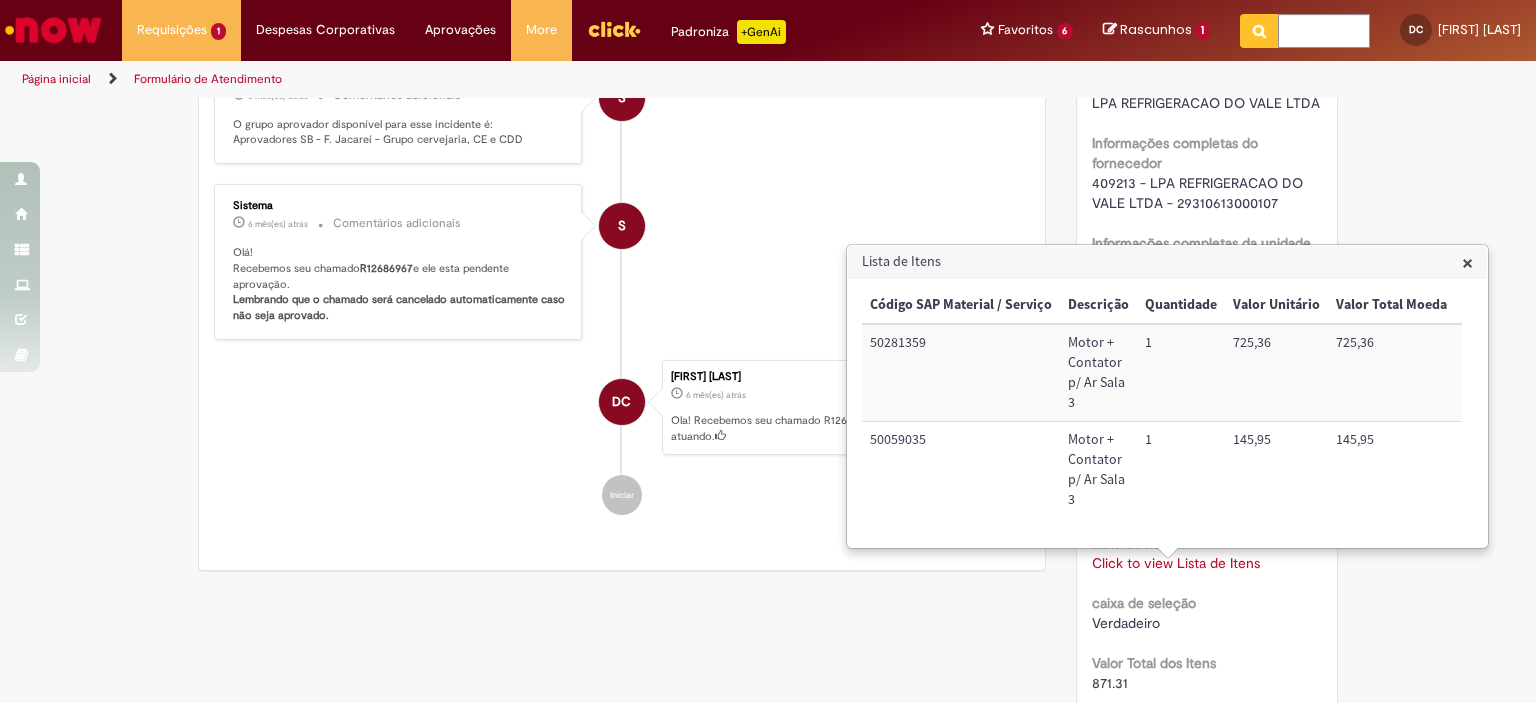 click on "50059035" at bounding box center [961, 470] 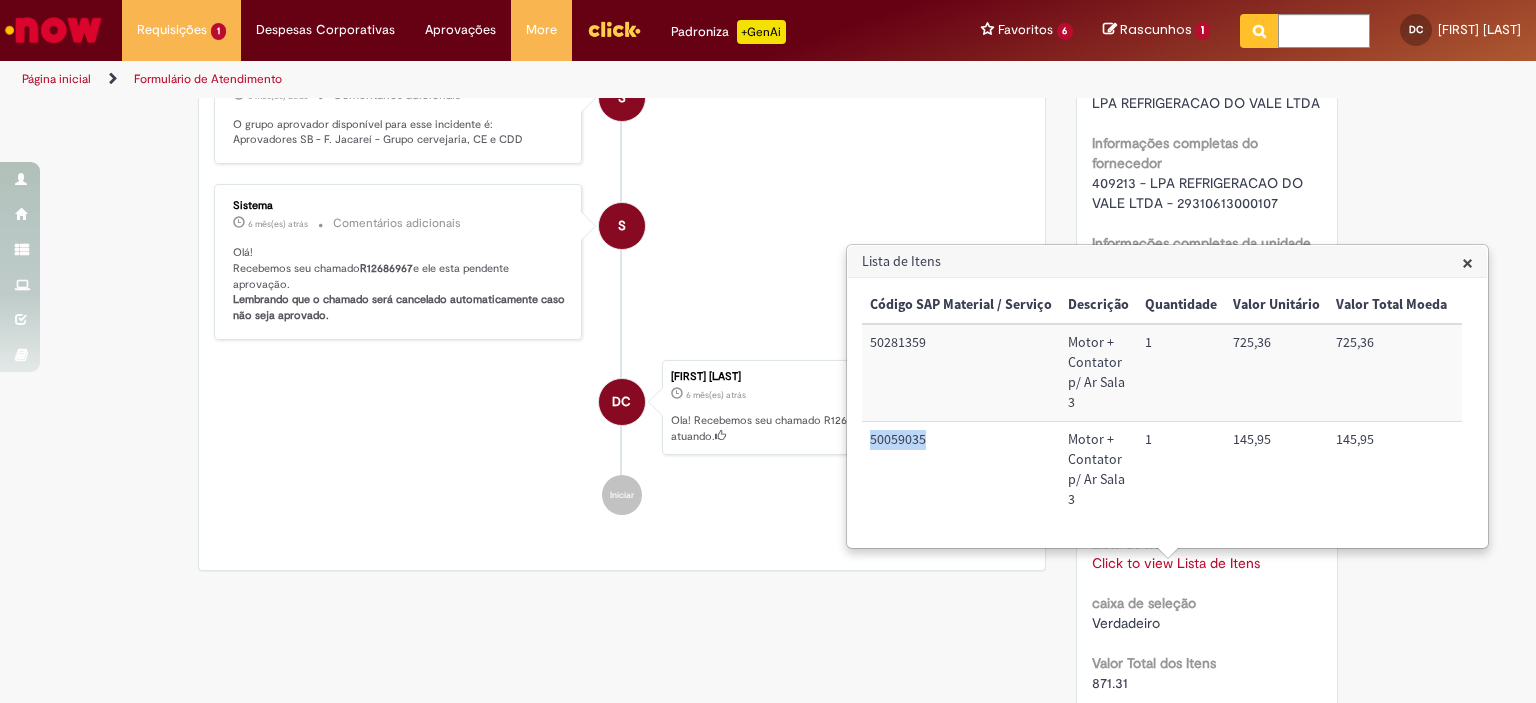 click on "50059035" at bounding box center (961, 470) 